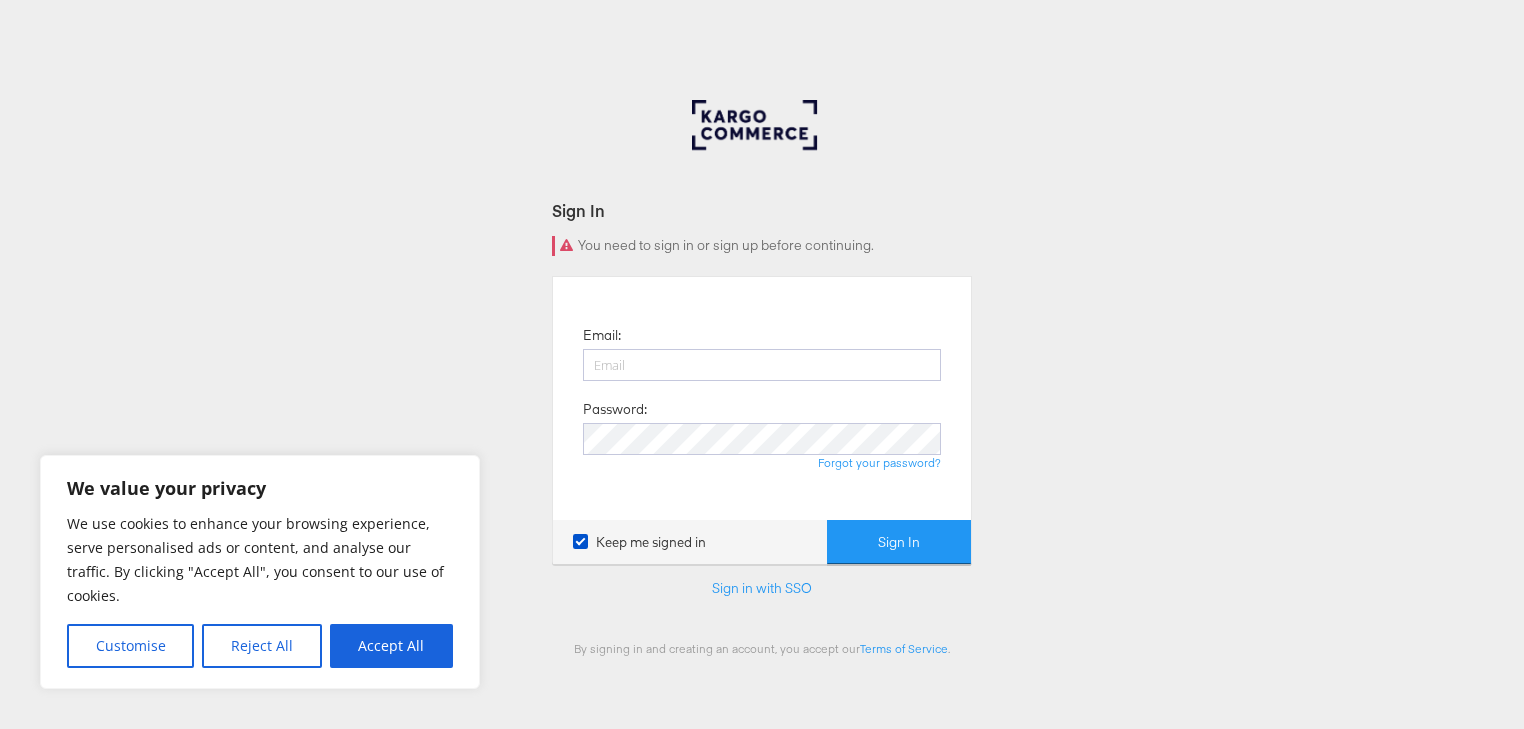 scroll, scrollTop: 0, scrollLeft: 0, axis: both 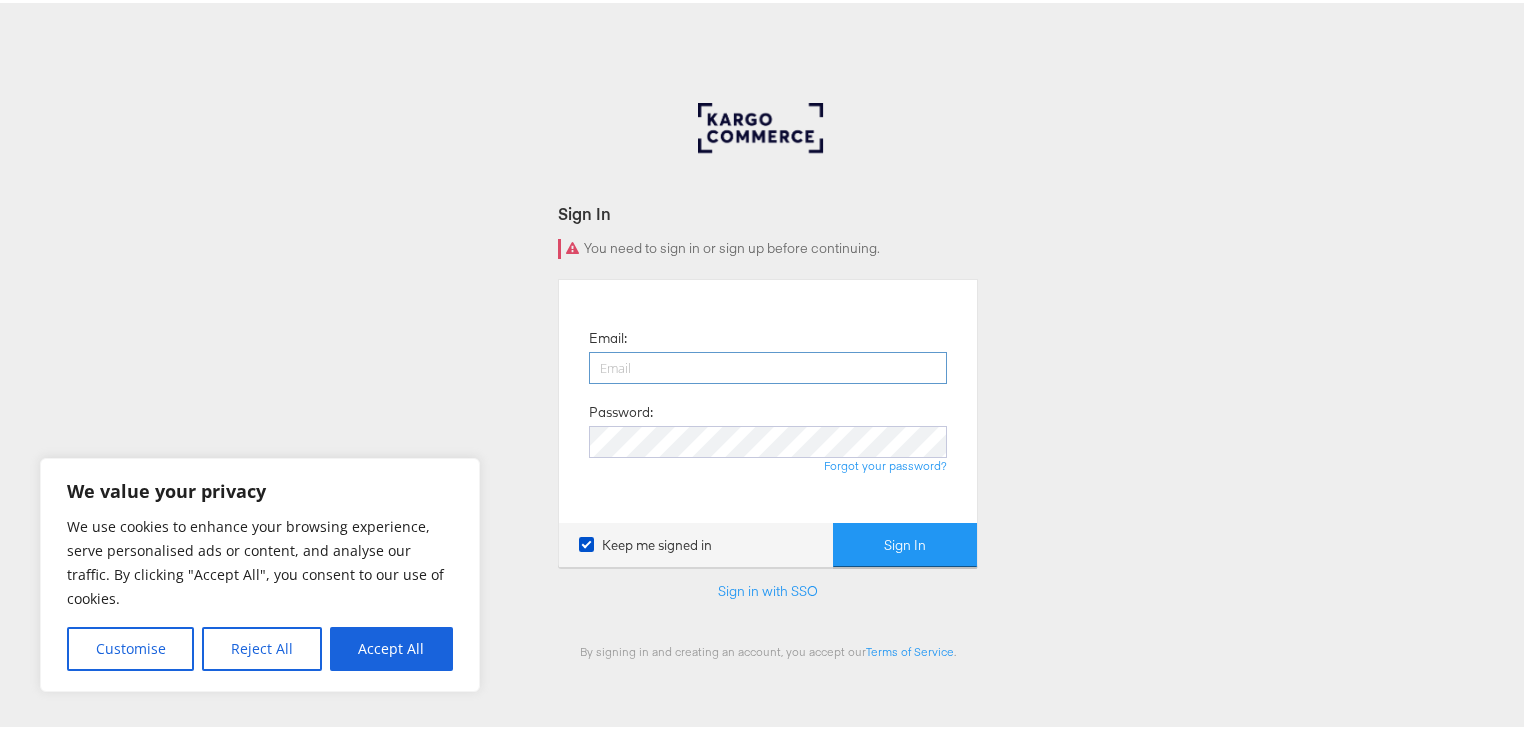 click at bounding box center [768, 365] 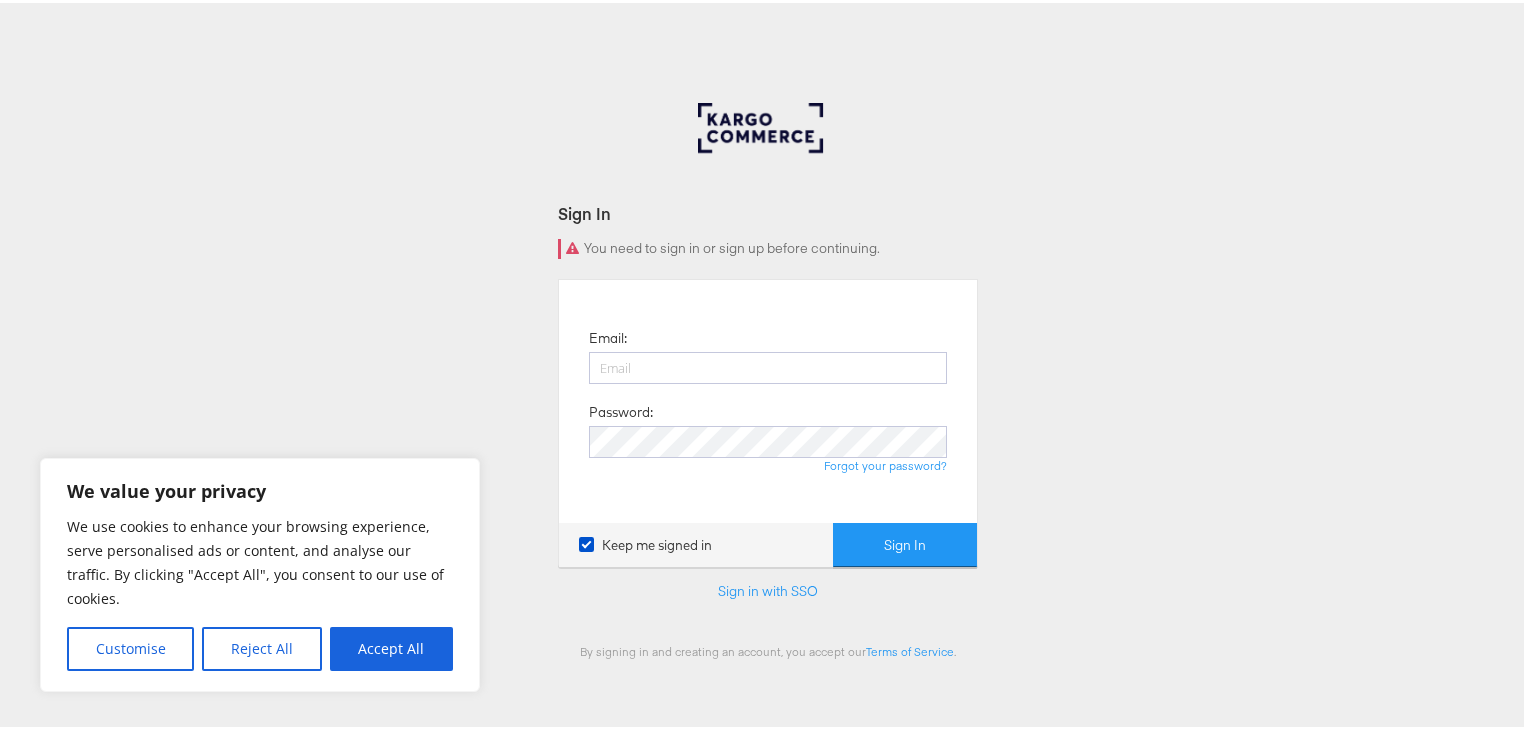 type on "rayna.cheng@jdplc.com" 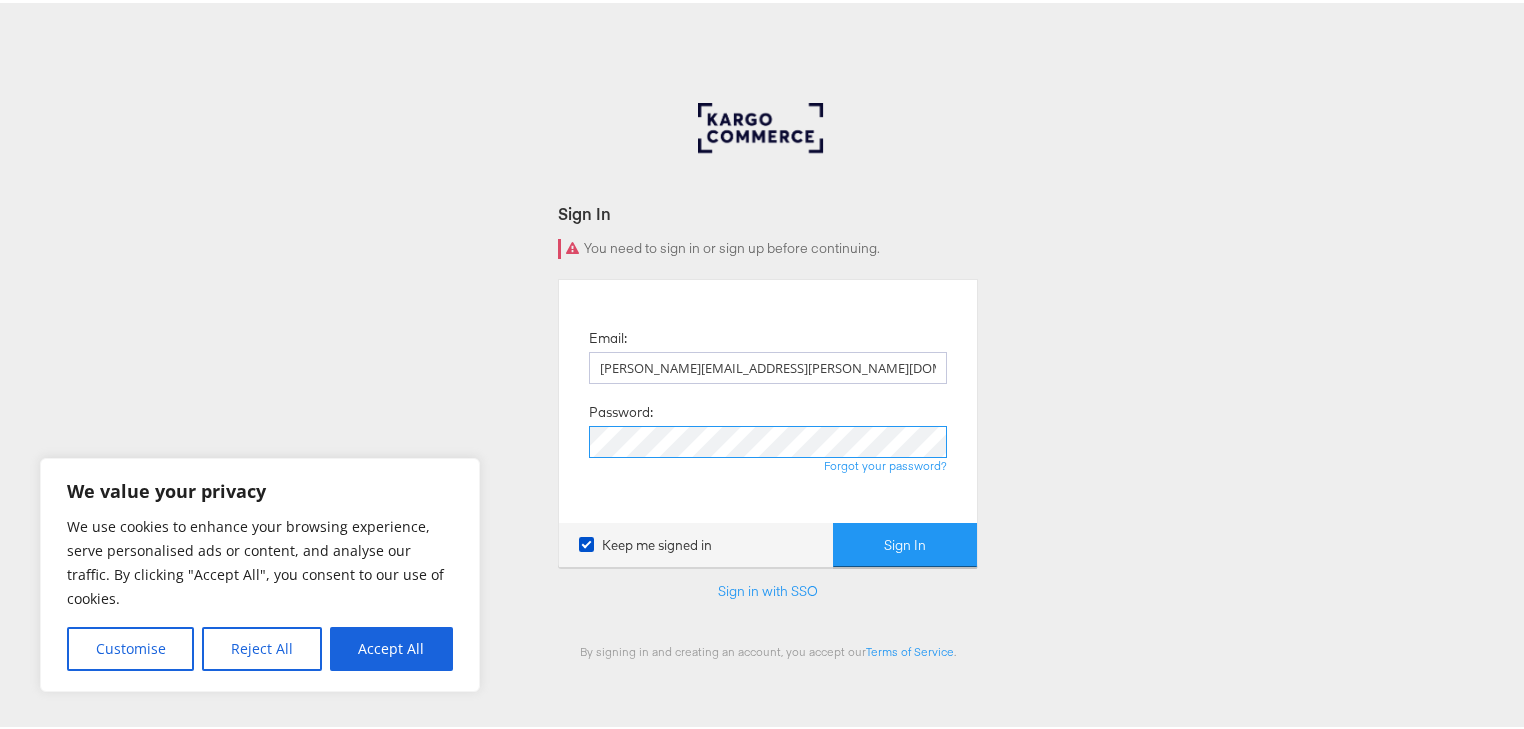click on "Sign In" at bounding box center [905, 542] 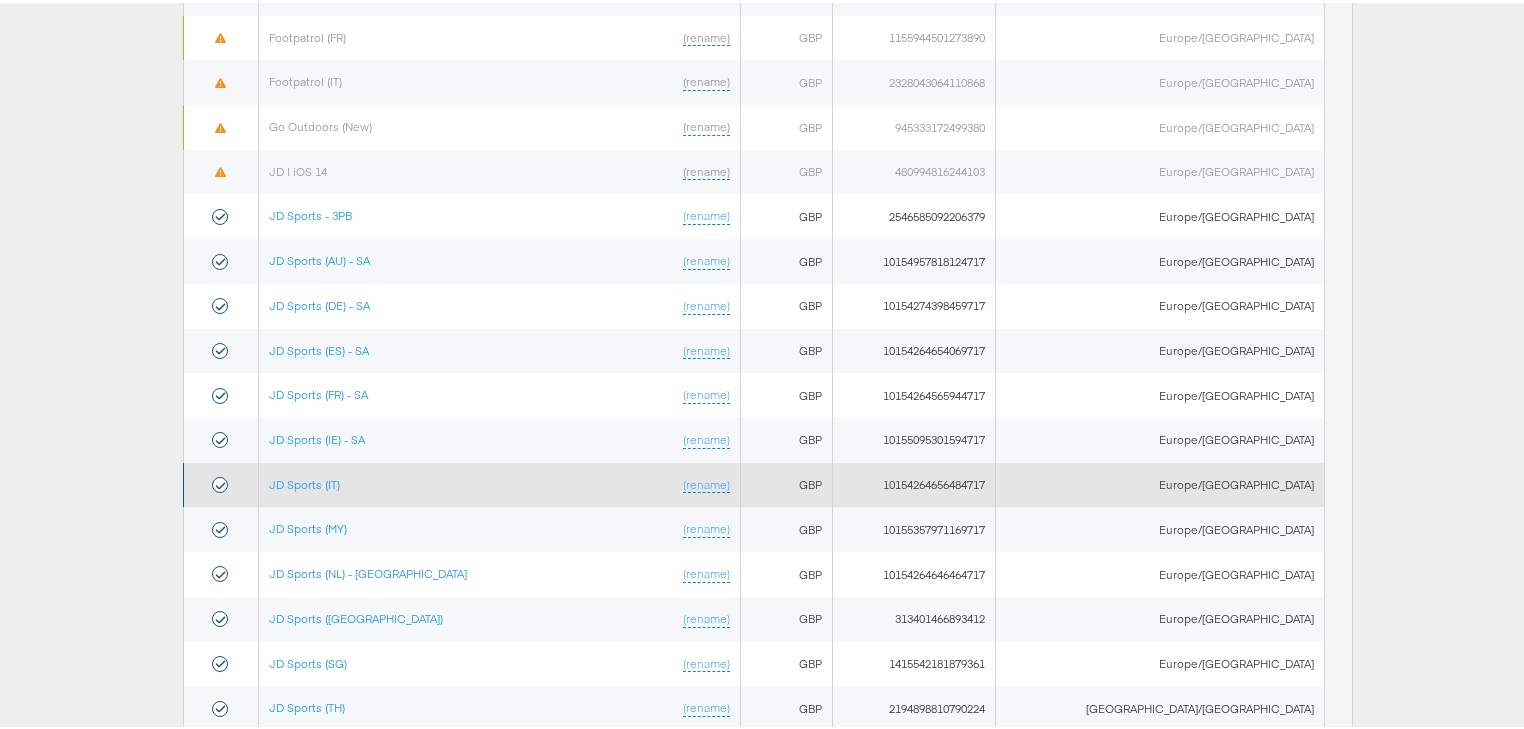 scroll, scrollTop: 400, scrollLeft: 0, axis: vertical 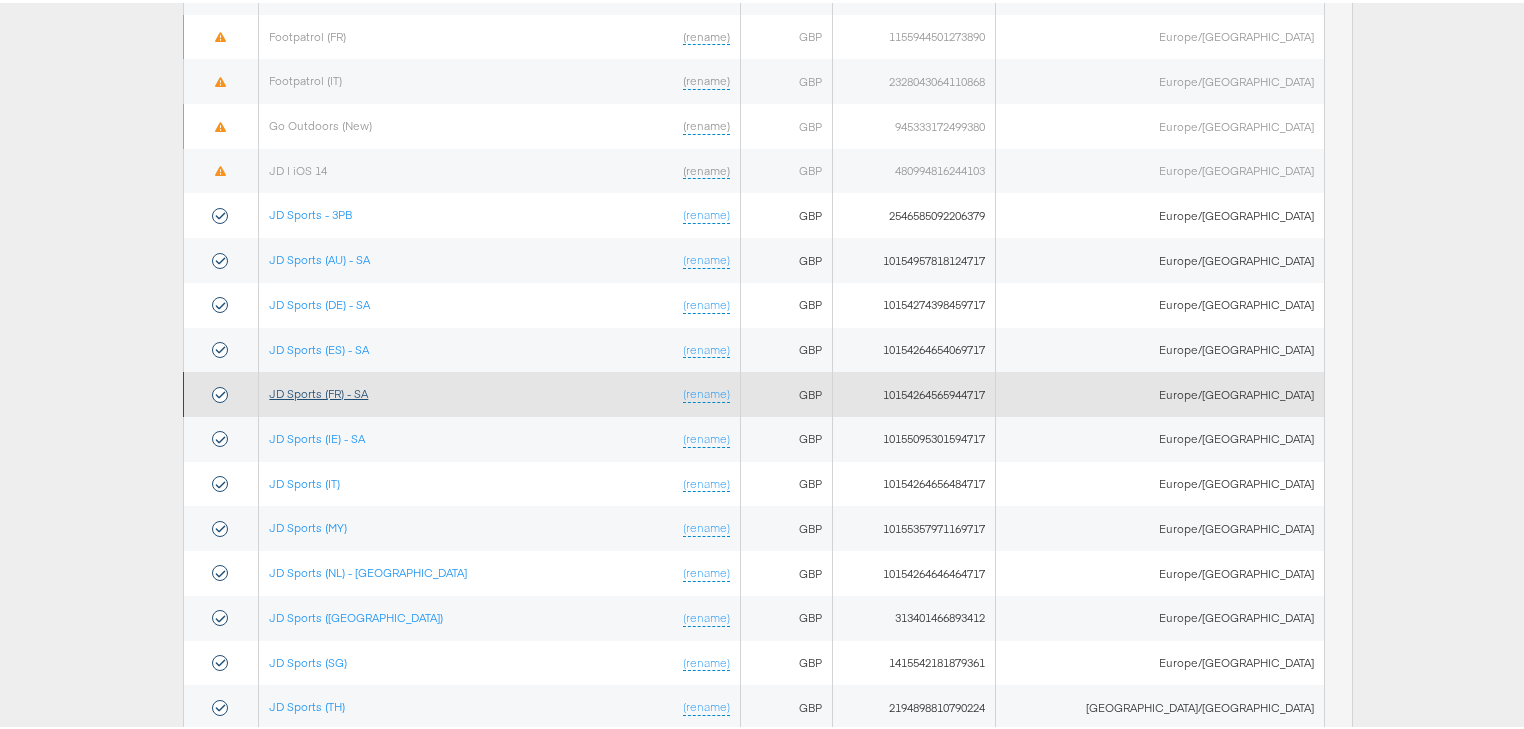 click on "JD Sports (FR) - SA" at bounding box center [318, 390] 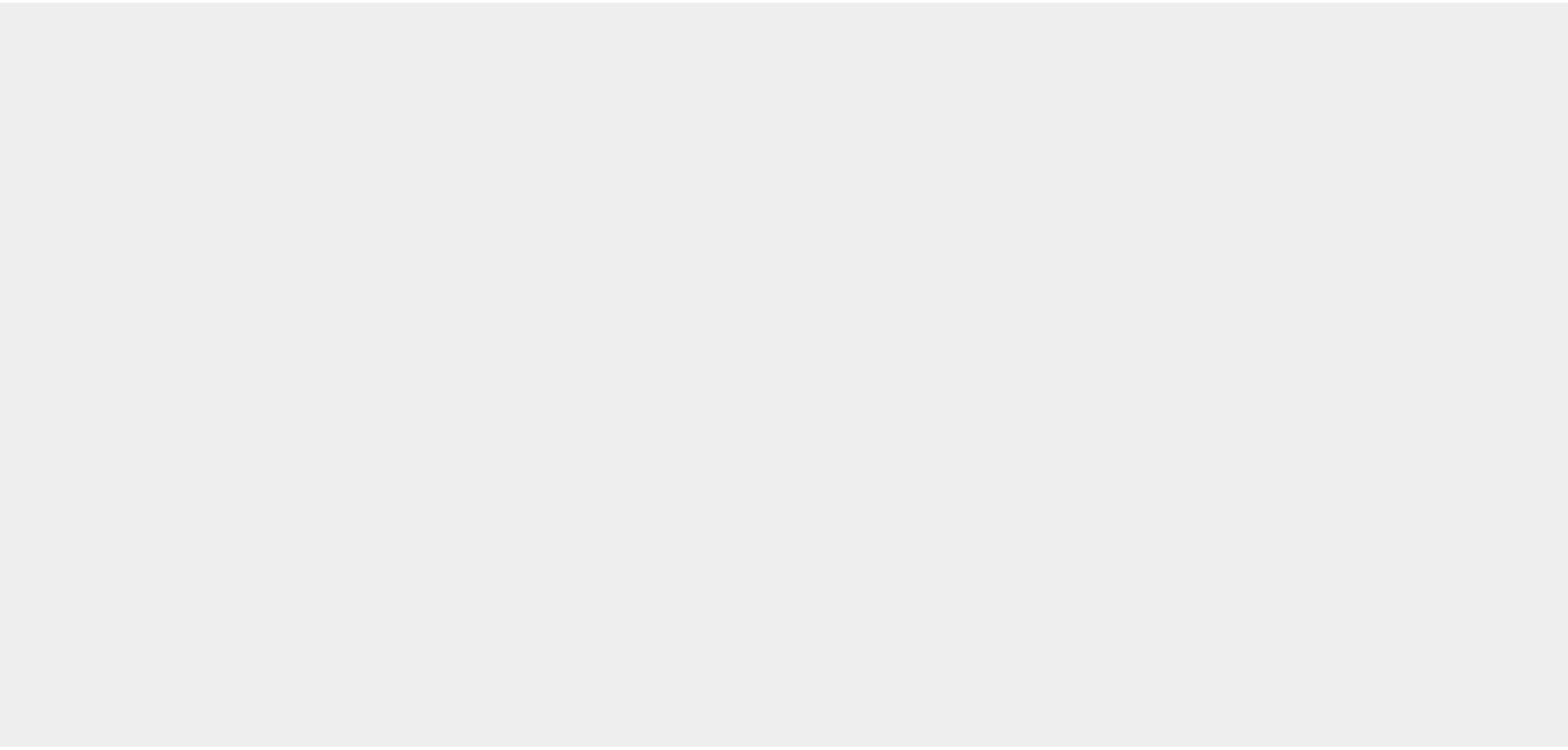 scroll, scrollTop: 0, scrollLeft: 0, axis: both 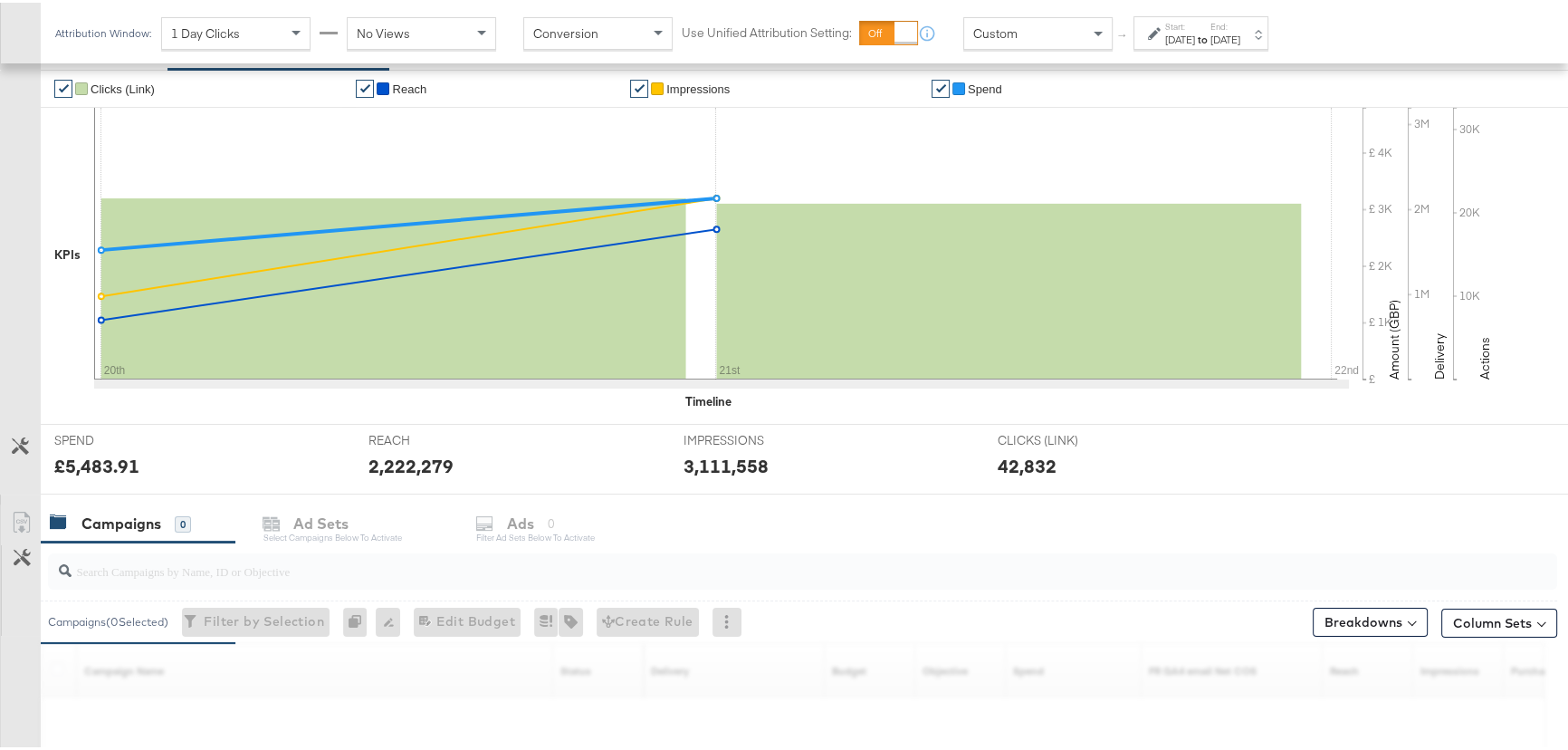 click at bounding box center (802, 569) 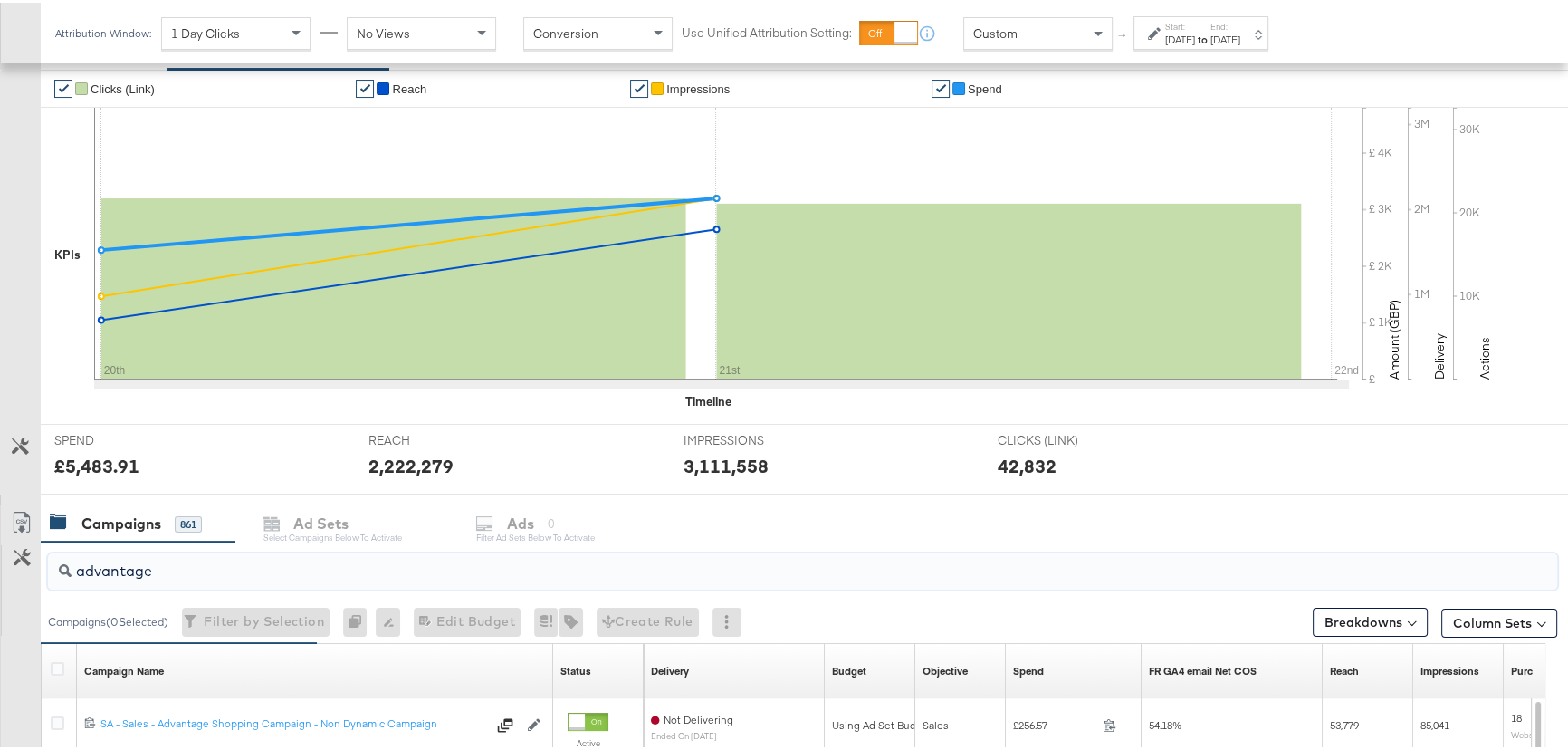 type on "advantage" 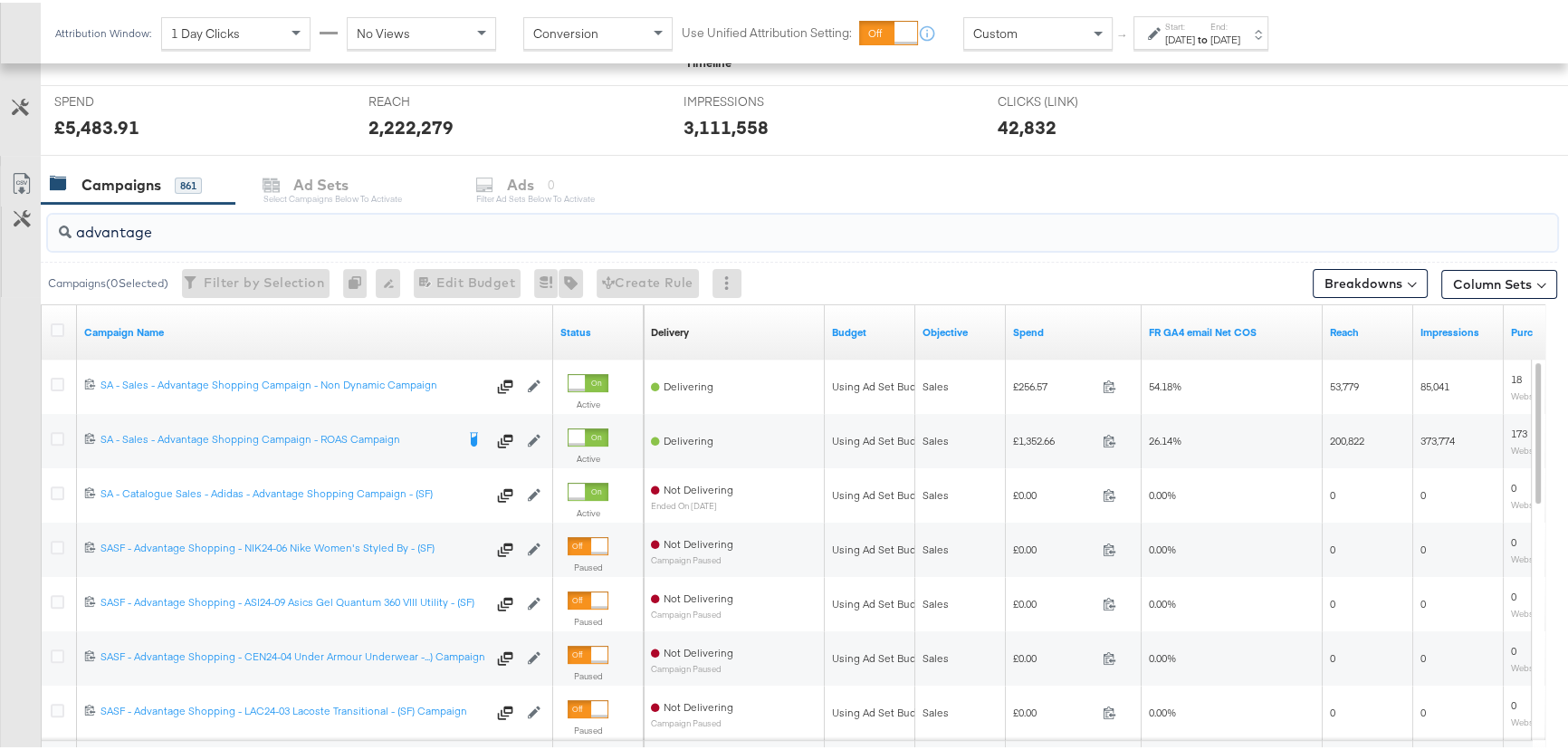 scroll, scrollTop: 823, scrollLeft: 0, axis: vertical 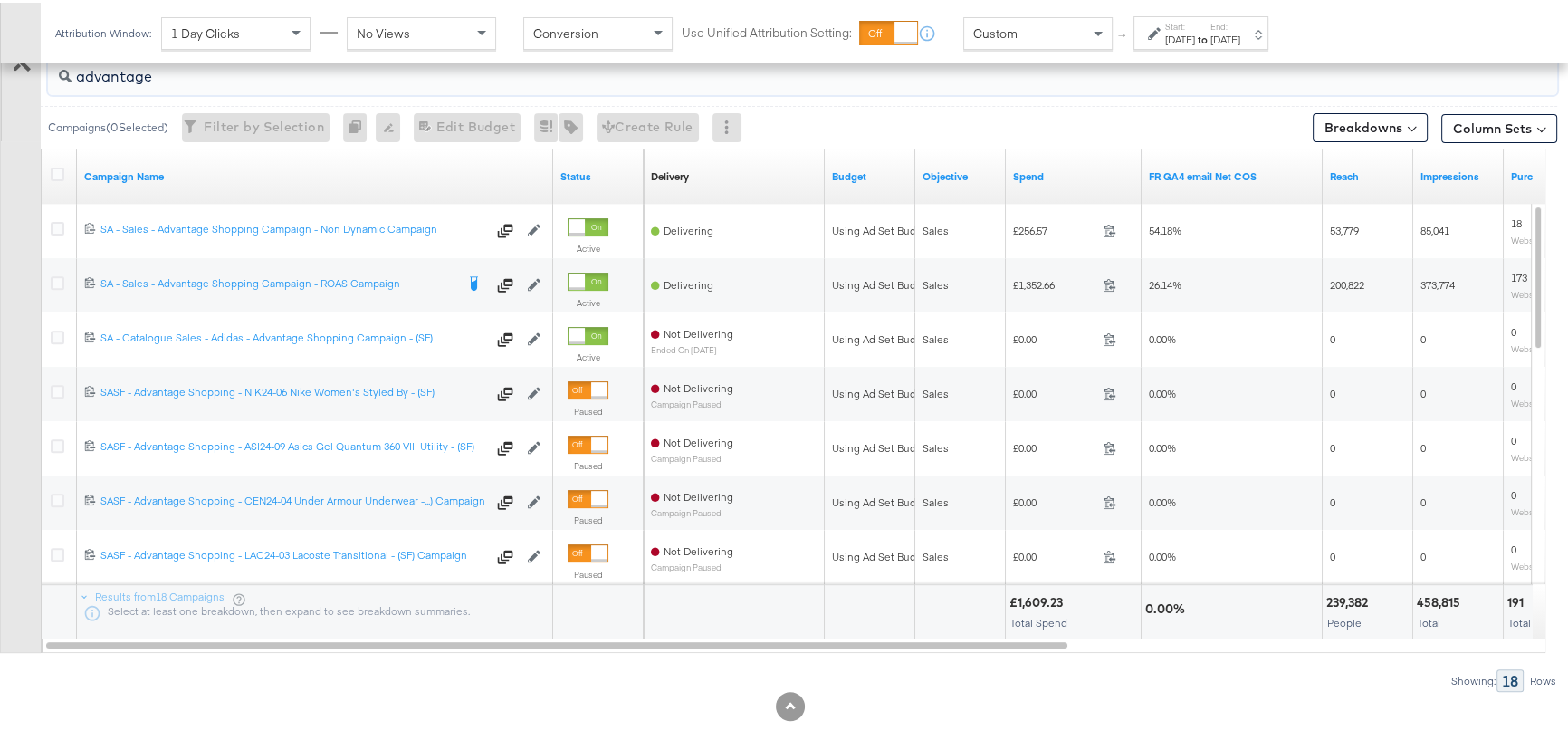 click on "Start:  [DATE]    to     End:  [DATE]" at bounding box center [1202, 31] 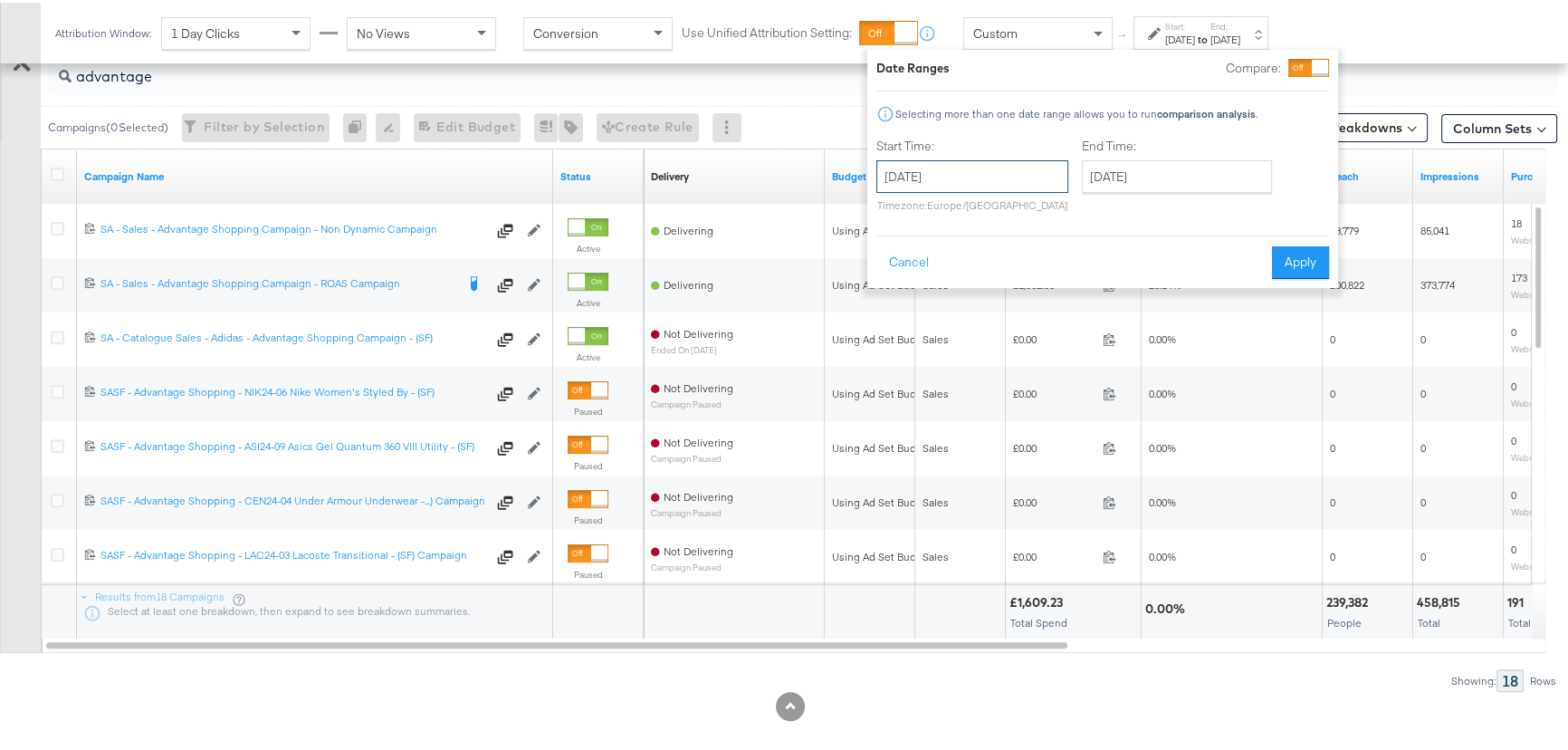 click on "[DATE]" at bounding box center [972, 174] 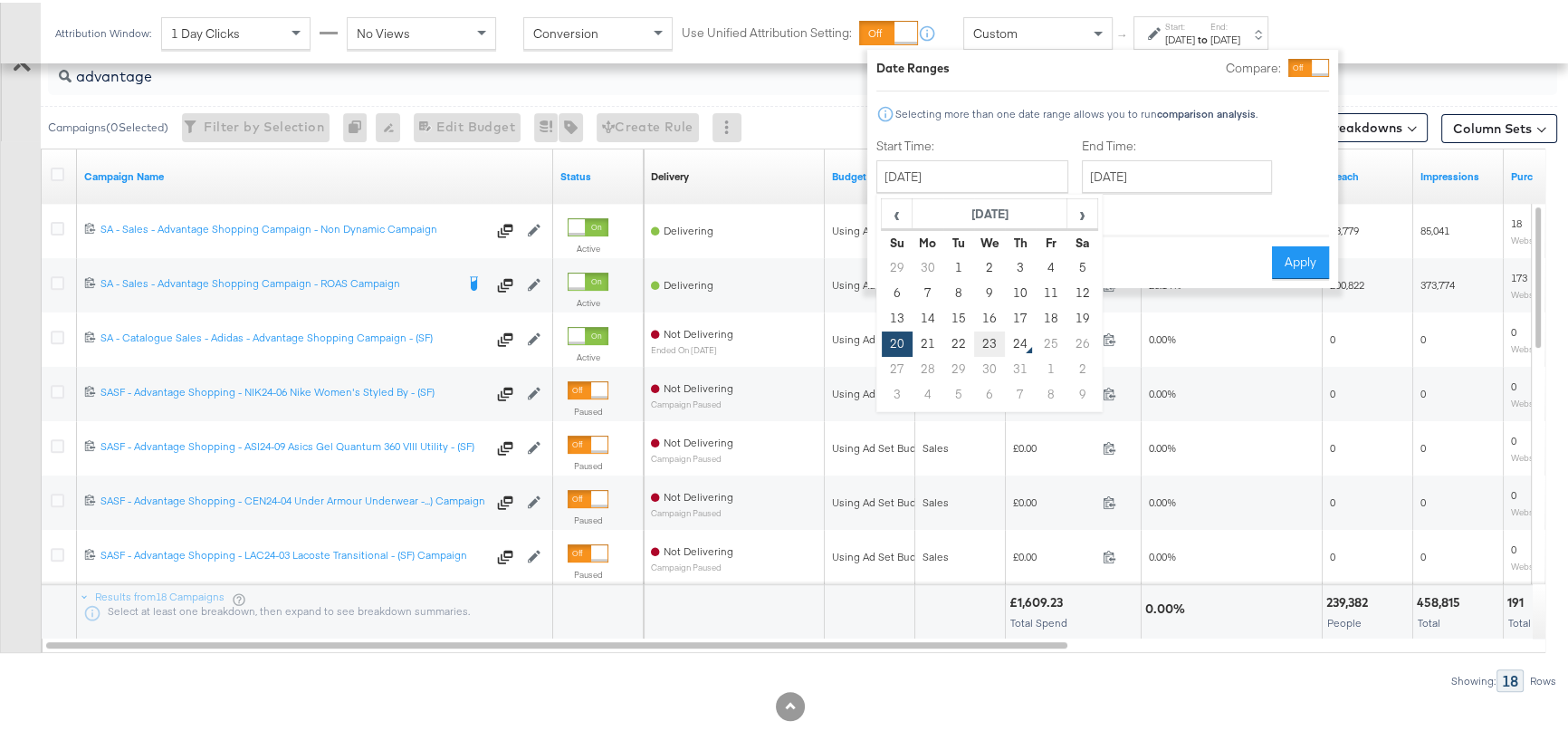 click on "23" at bounding box center [990, 341] 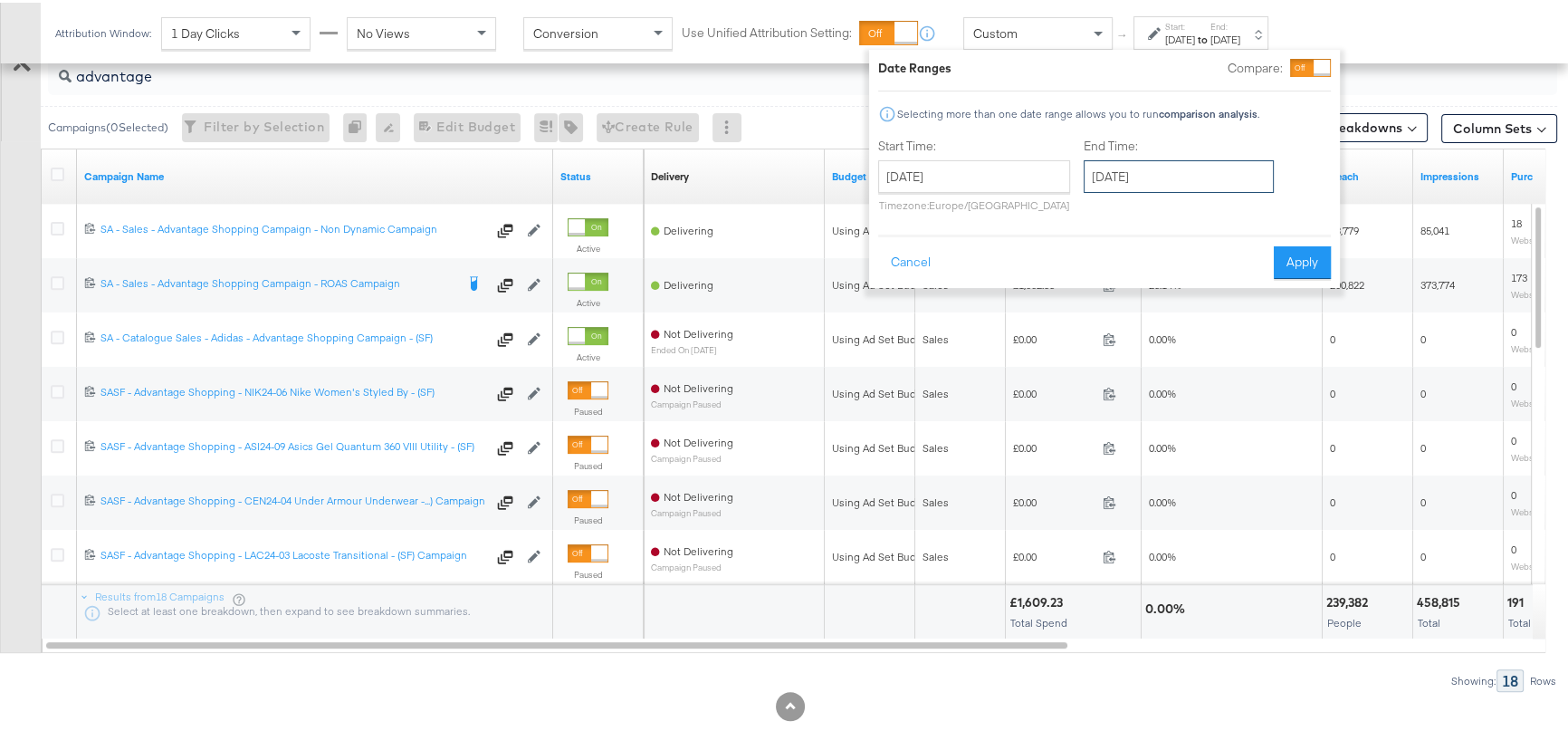 click on "[DATE]" at bounding box center (1179, 174) 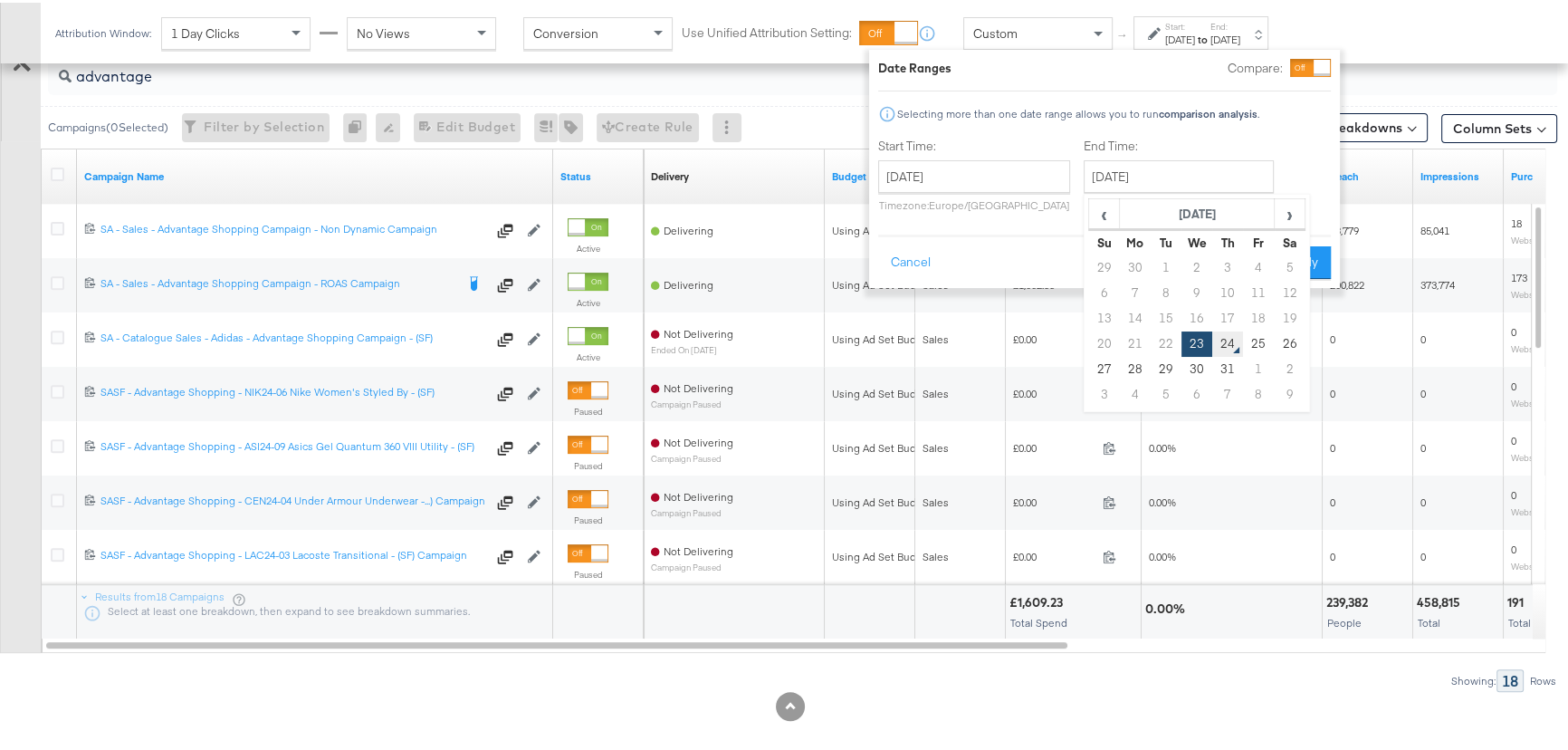 click on "24" at bounding box center [1228, 341] 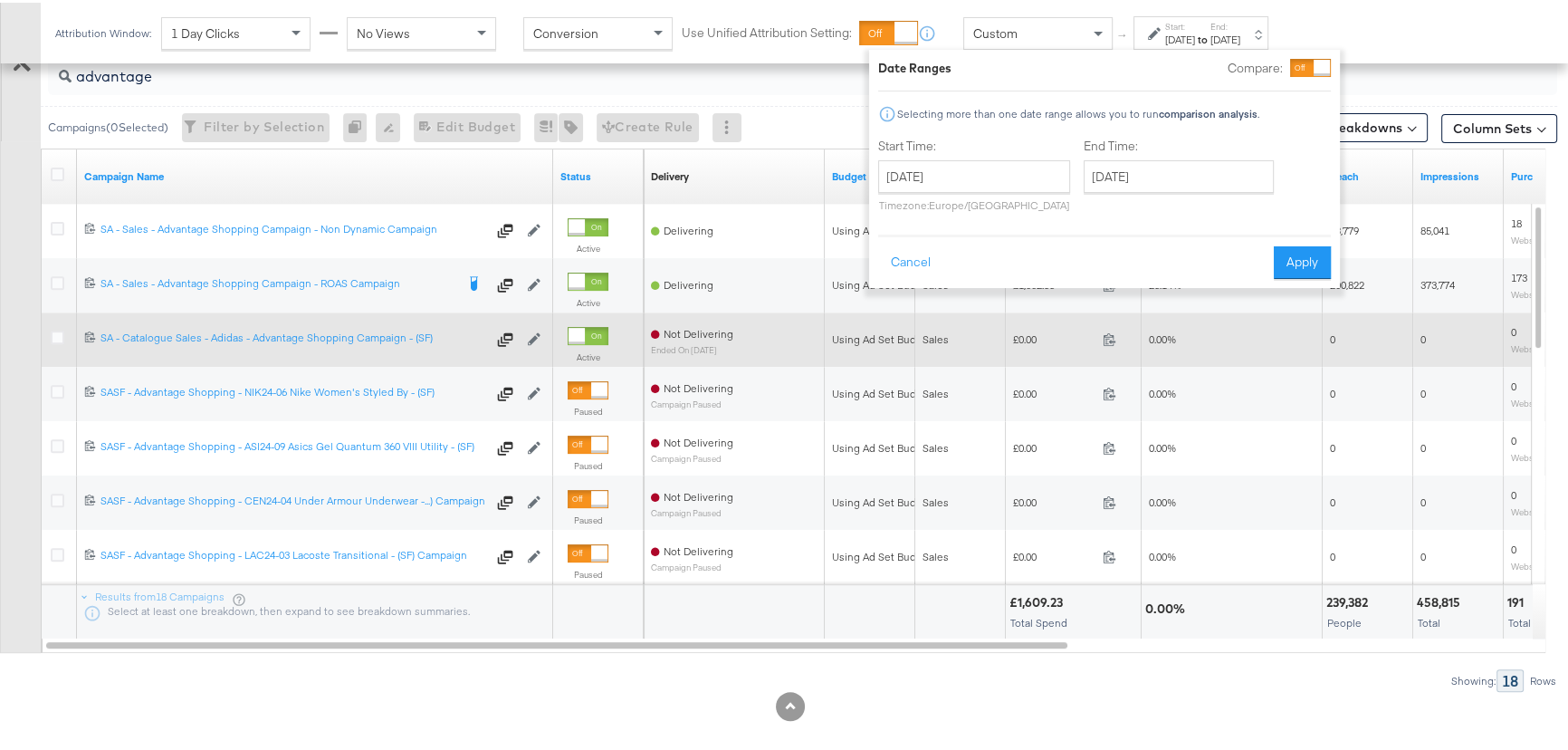 click on "Apply" at bounding box center [1302, 260] 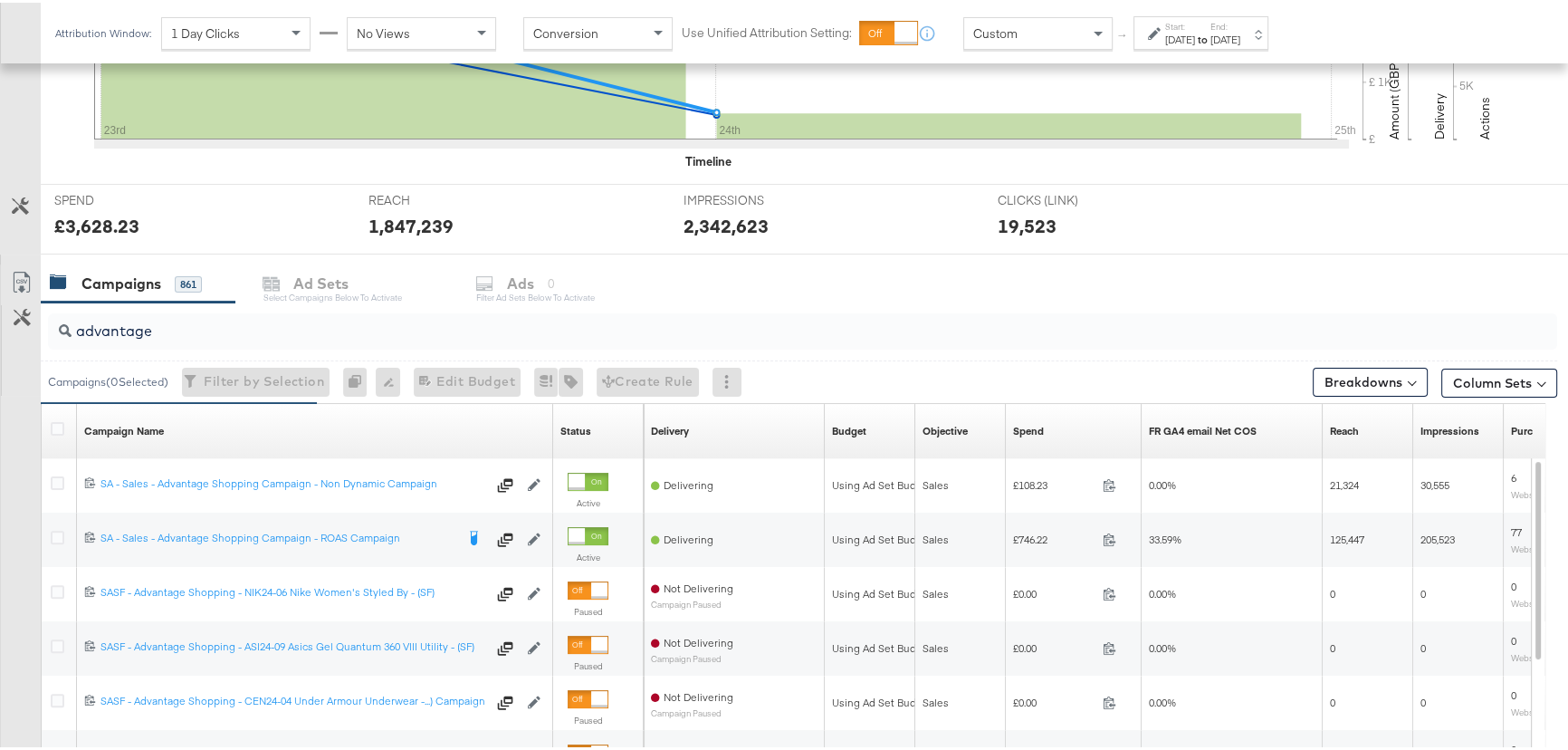 scroll, scrollTop: 823, scrollLeft: 0, axis: vertical 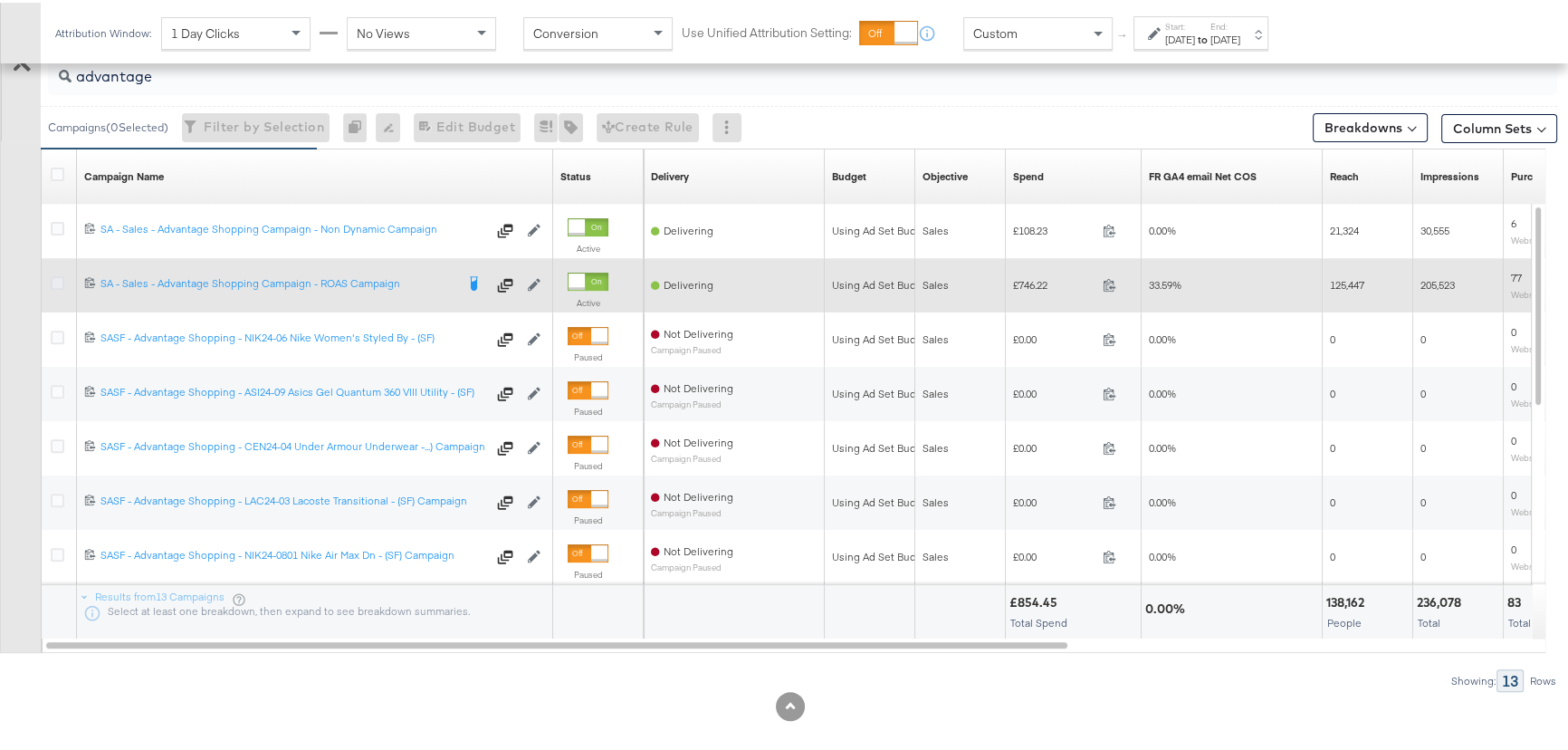 click at bounding box center [57, 280] 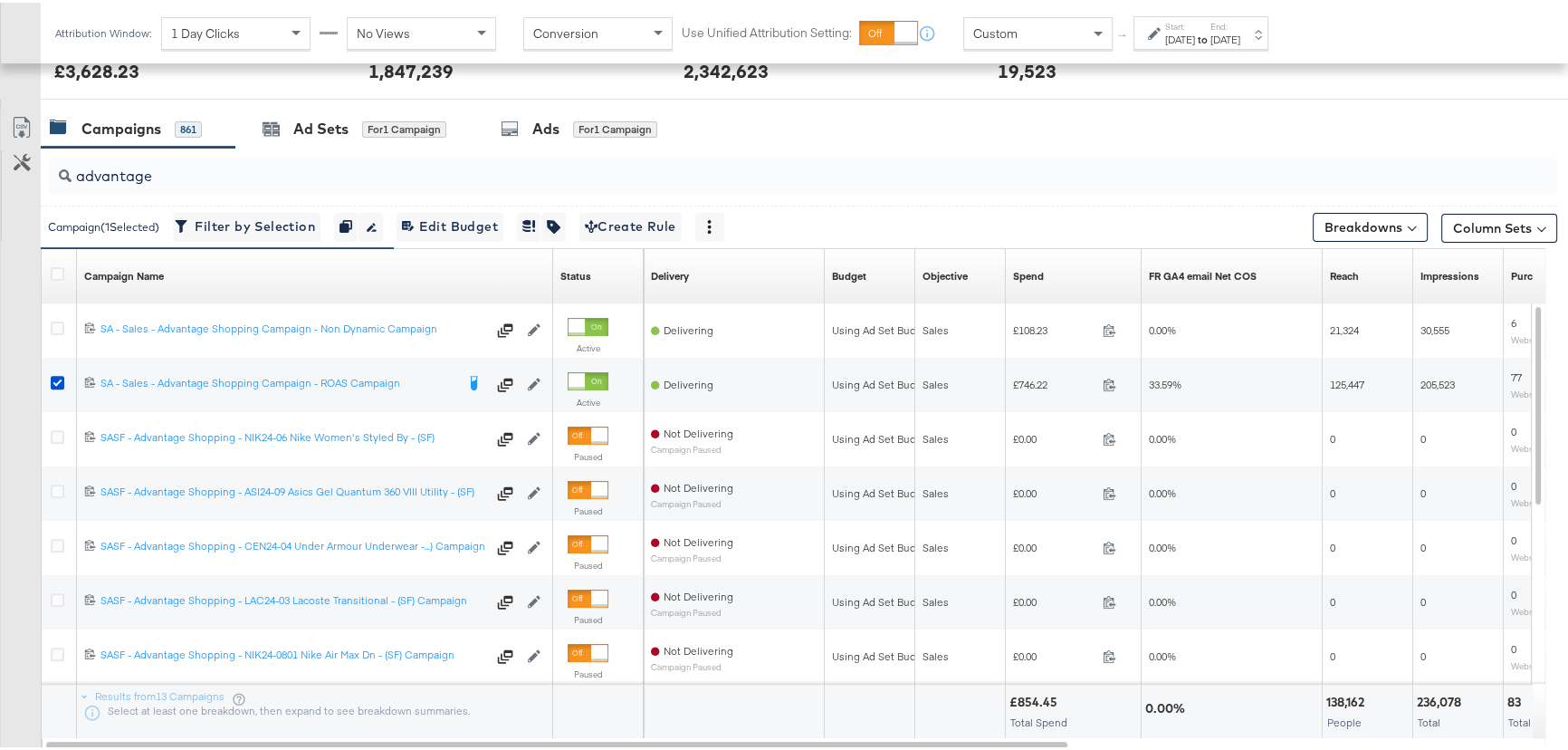 scroll, scrollTop: 576, scrollLeft: 0, axis: vertical 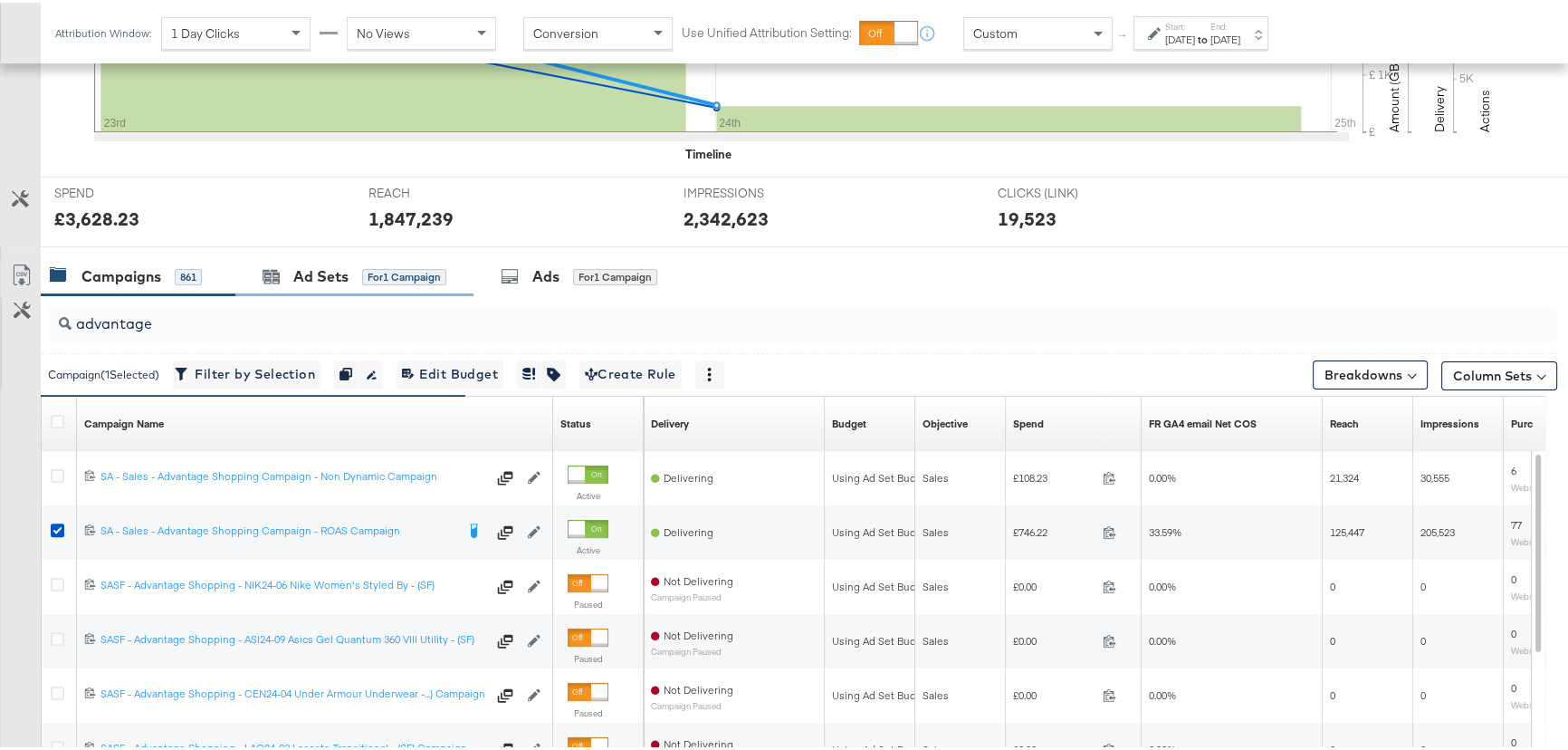 click on "Ad Sets for  1   Campaign" at bounding box center [354, 274] 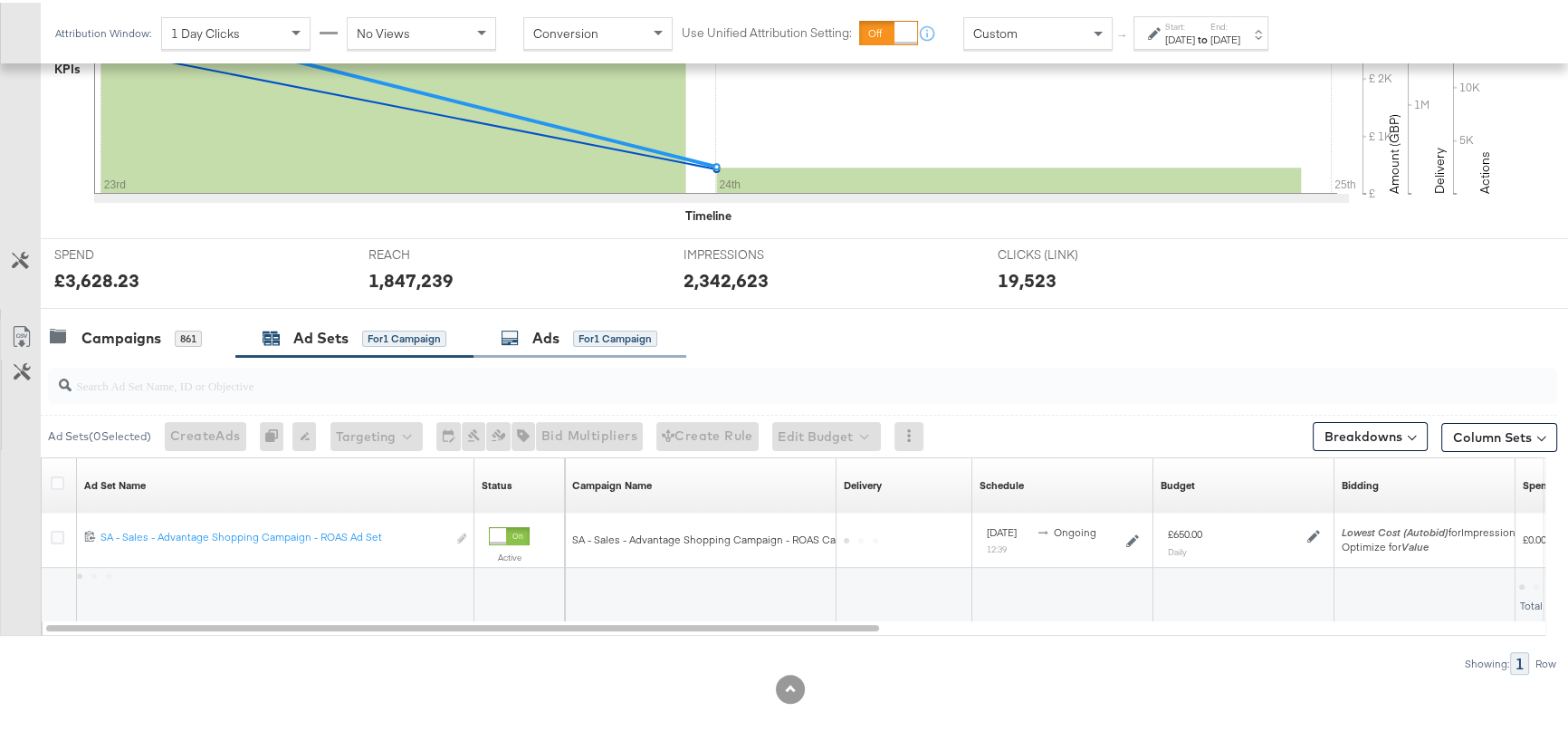 click on "for  1   Campaign" at bounding box center (615, 336) 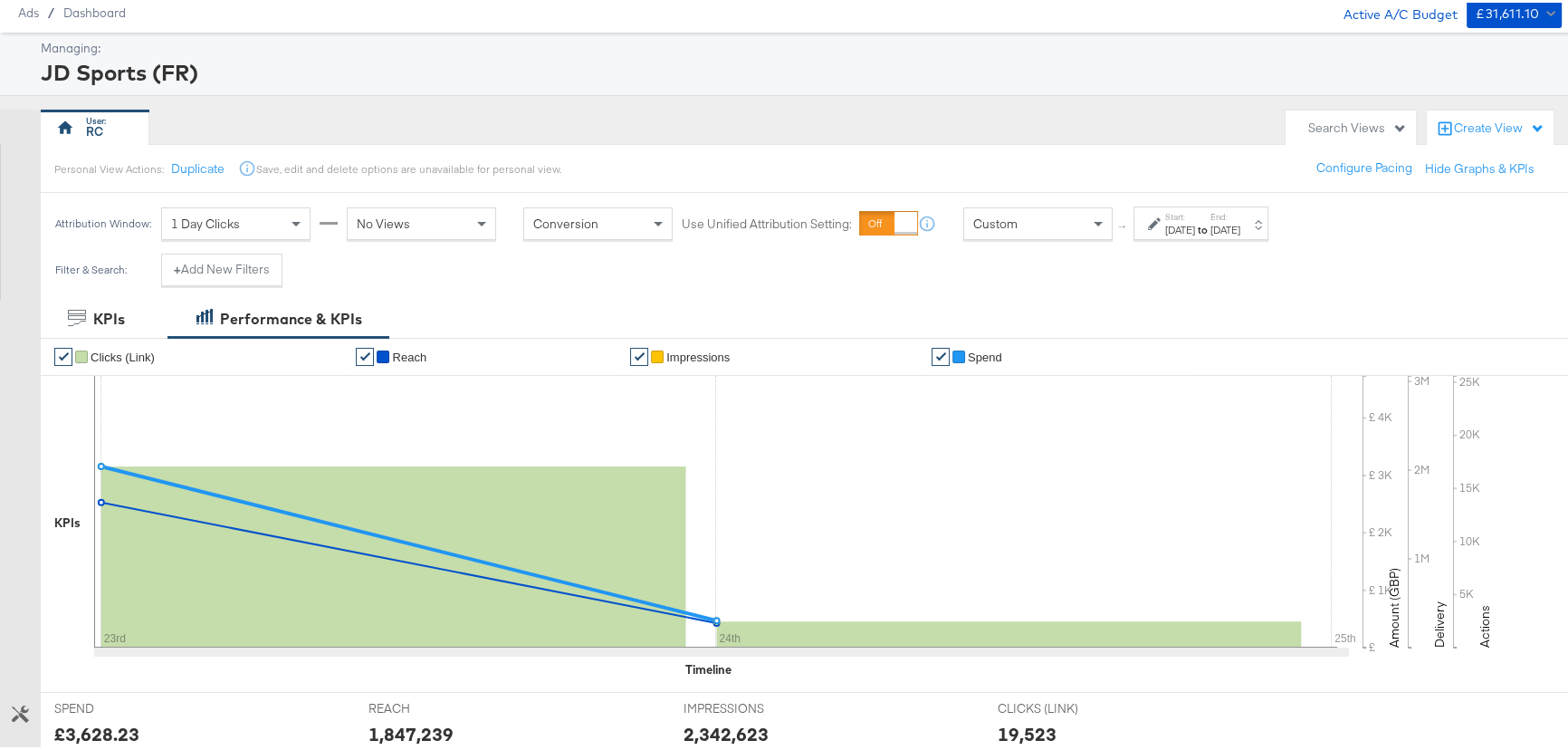 scroll, scrollTop: 0, scrollLeft: 0, axis: both 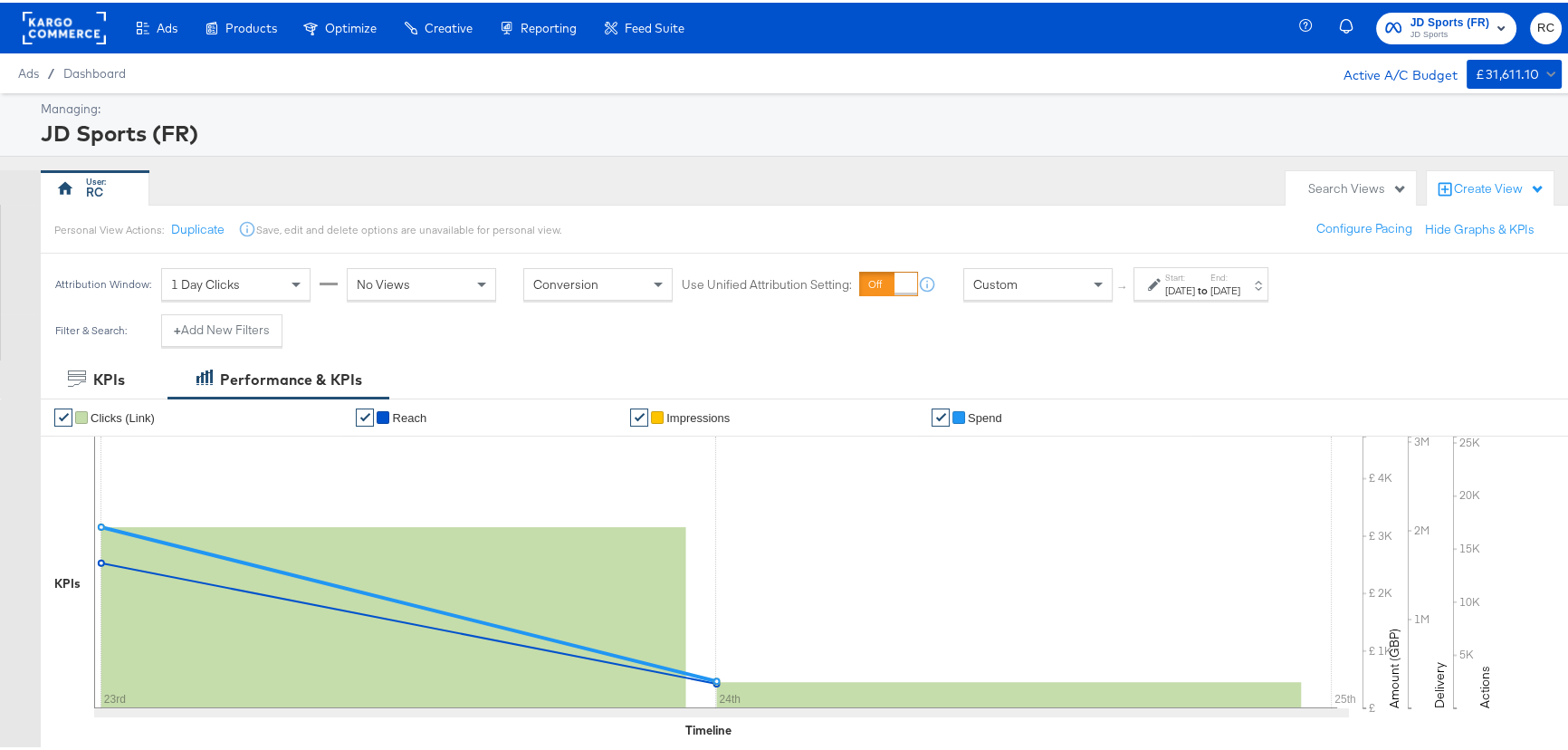 click on "JD Sports" at bounding box center (1450, 33) 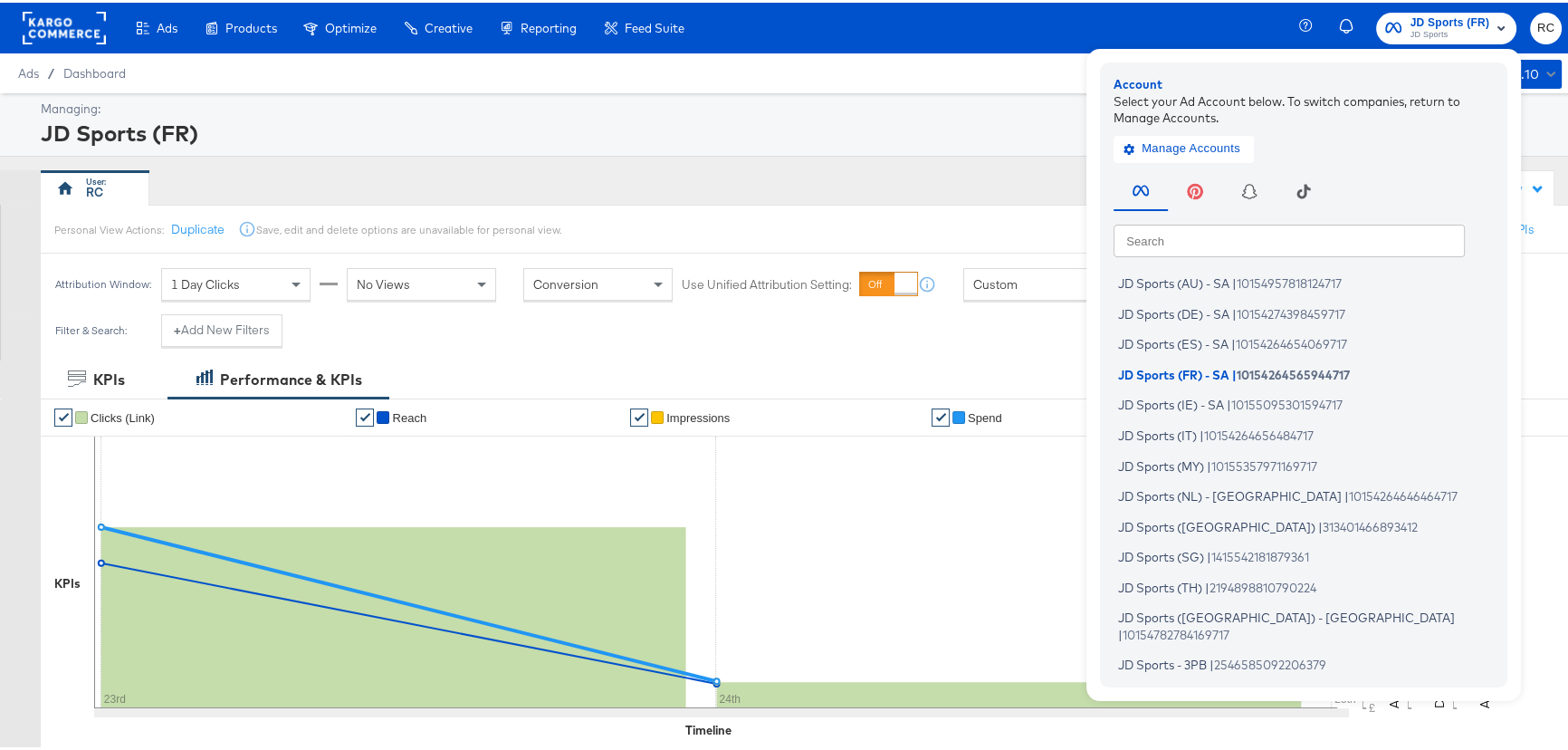 click on "Managing:" at bounding box center [798, 106] 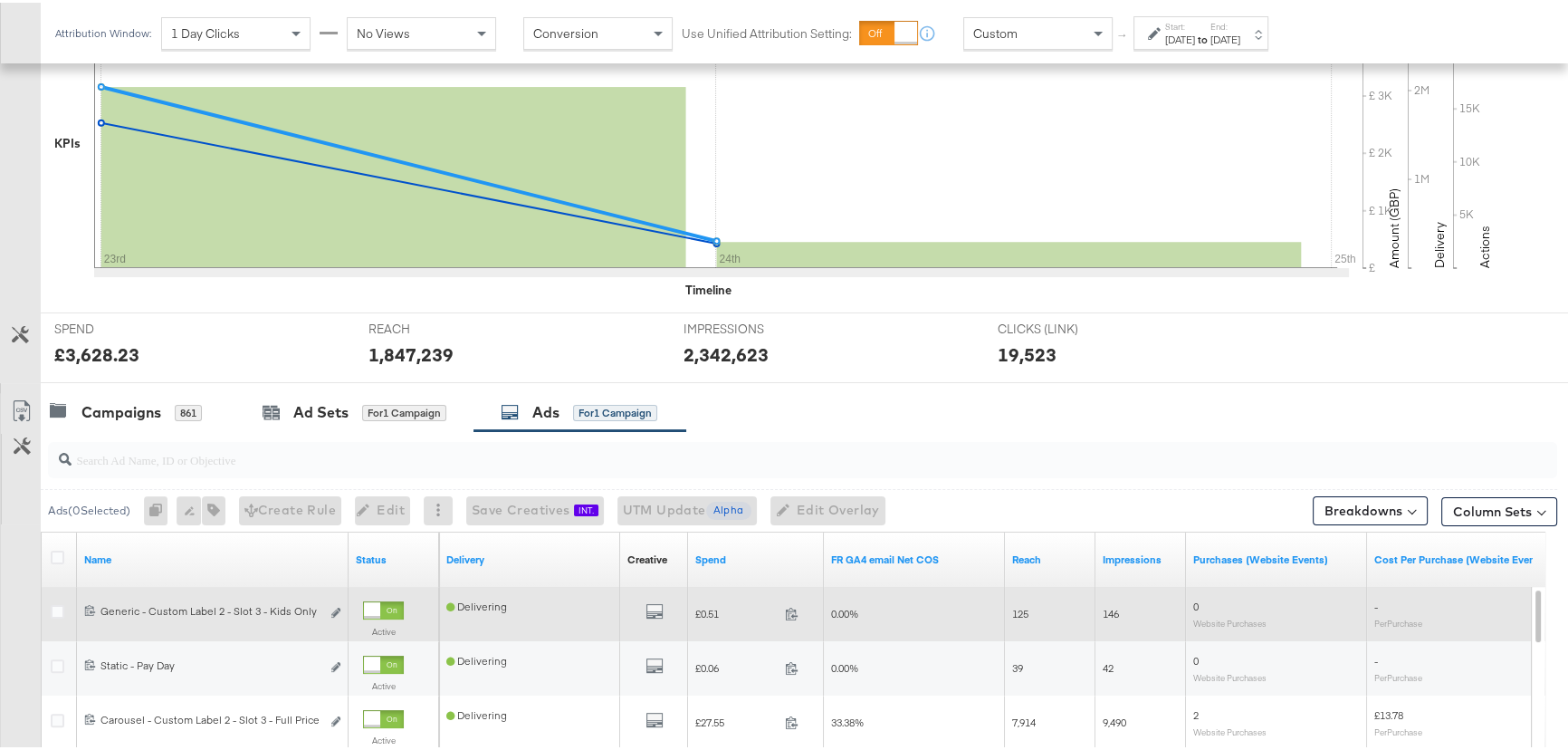 scroll, scrollTop: 576, scrollLeft: 0, axis: vertical 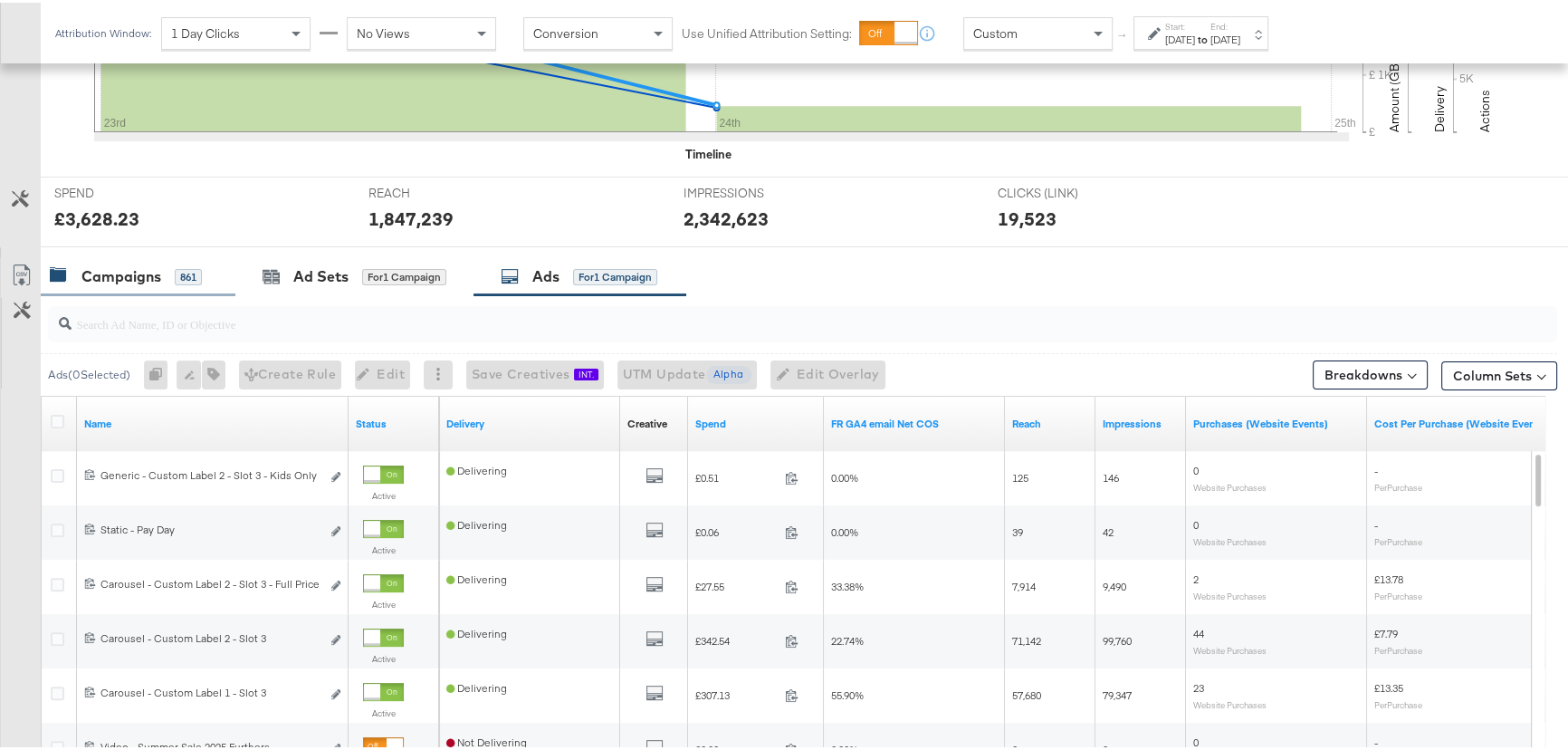 click on "Campaigns" at bounding box center (121, 274) 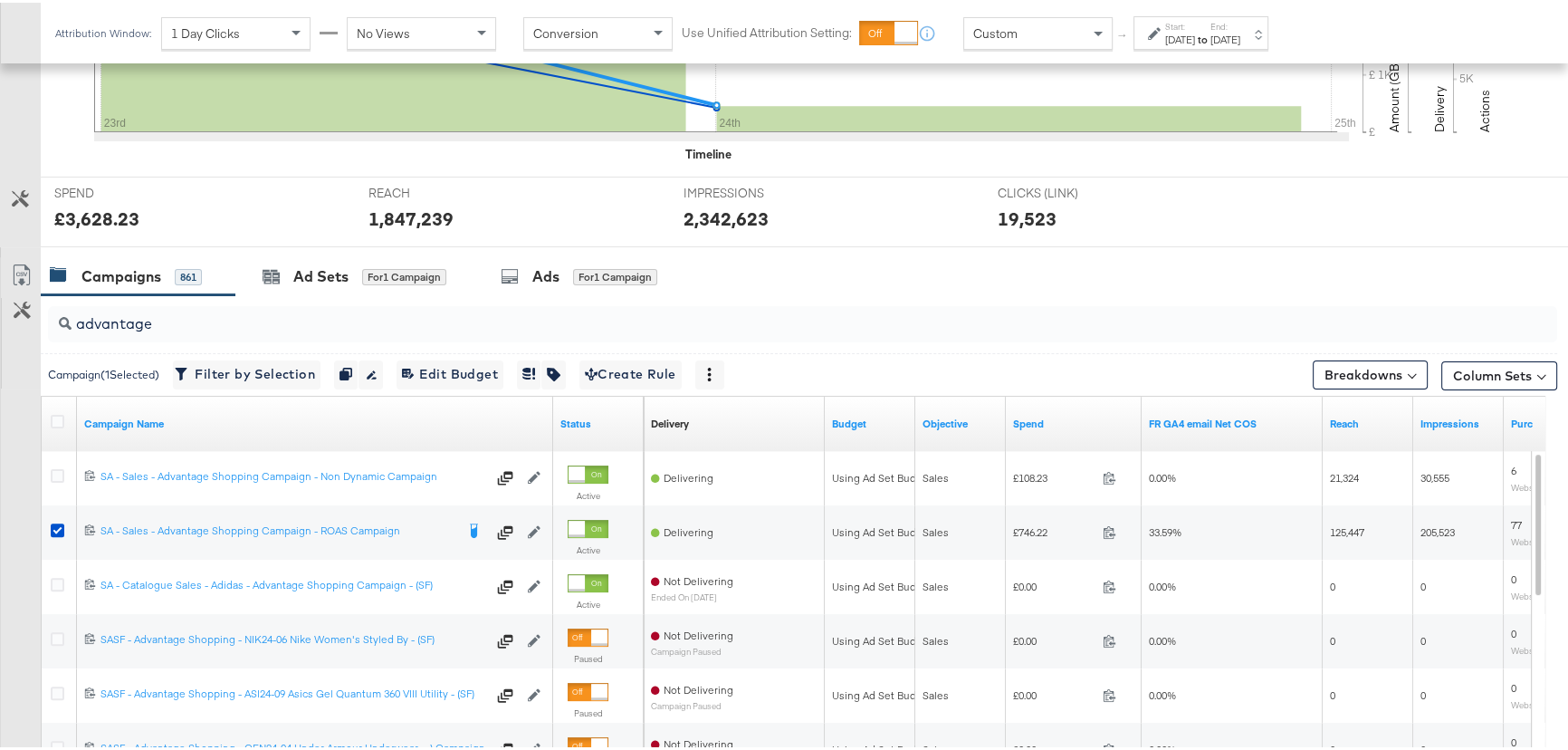 click on "Start:" at bounding box center (1180, 24) 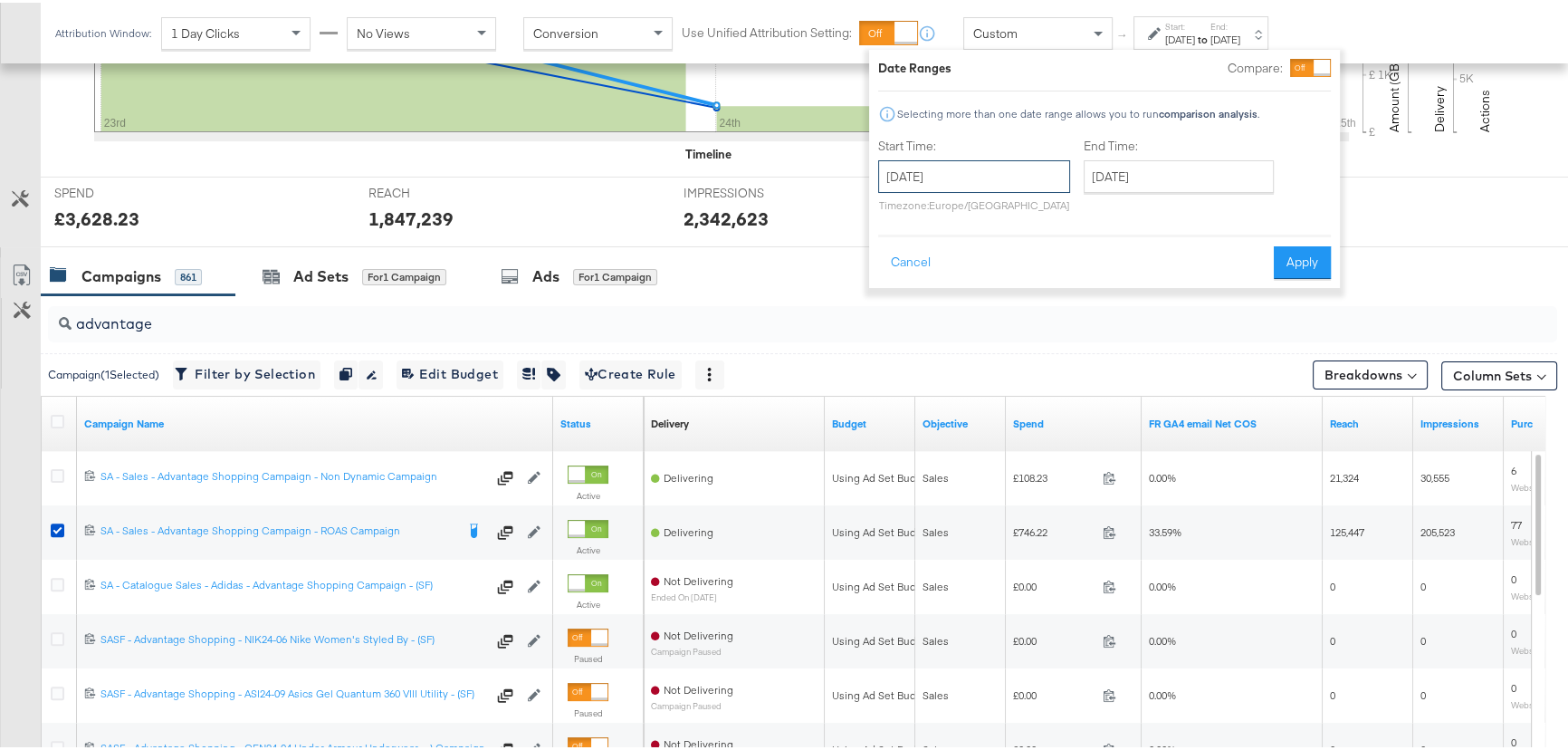 click on "[DATE]" at bounding box center (974, 174) 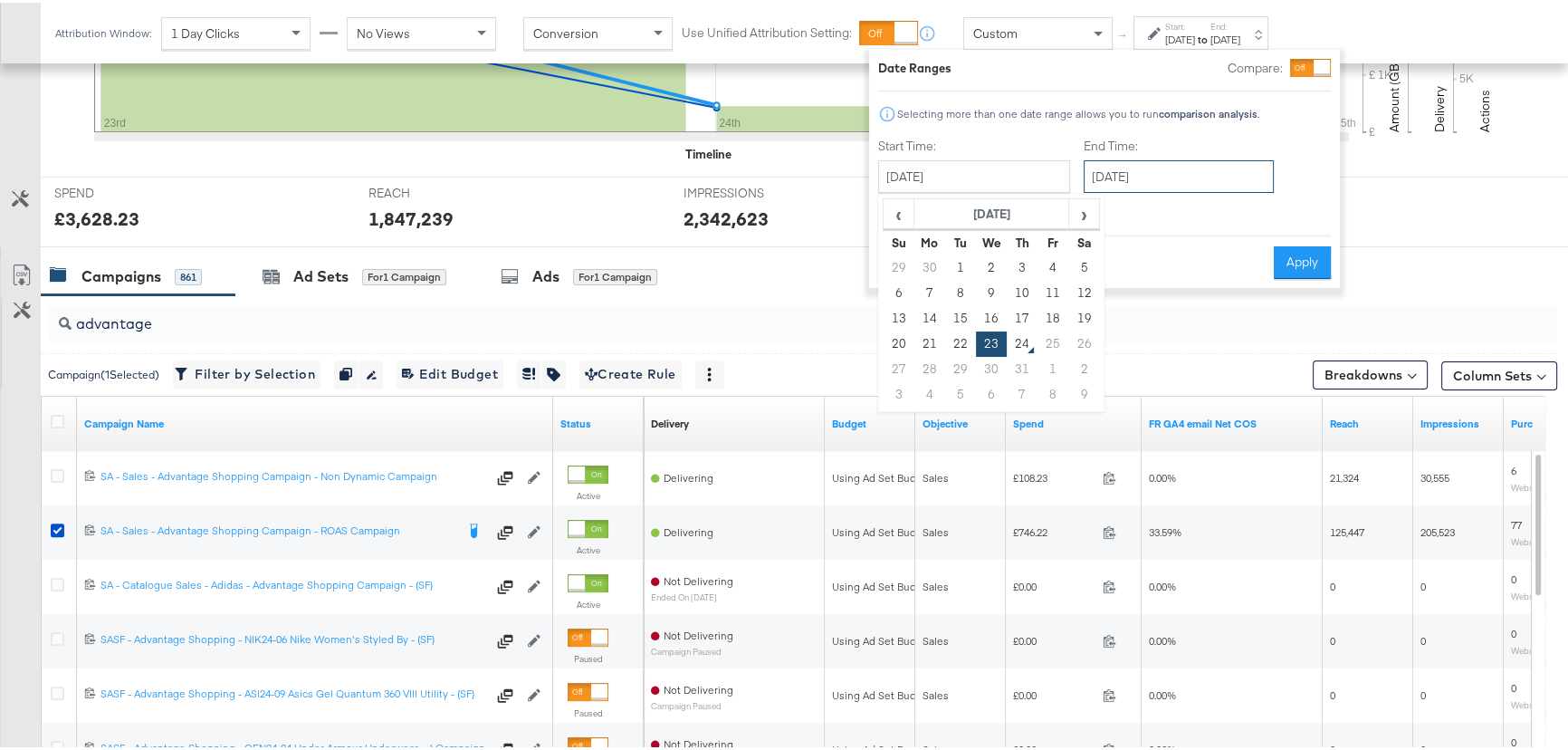 click on "[DATE]" at bounding box center [1179, 174] 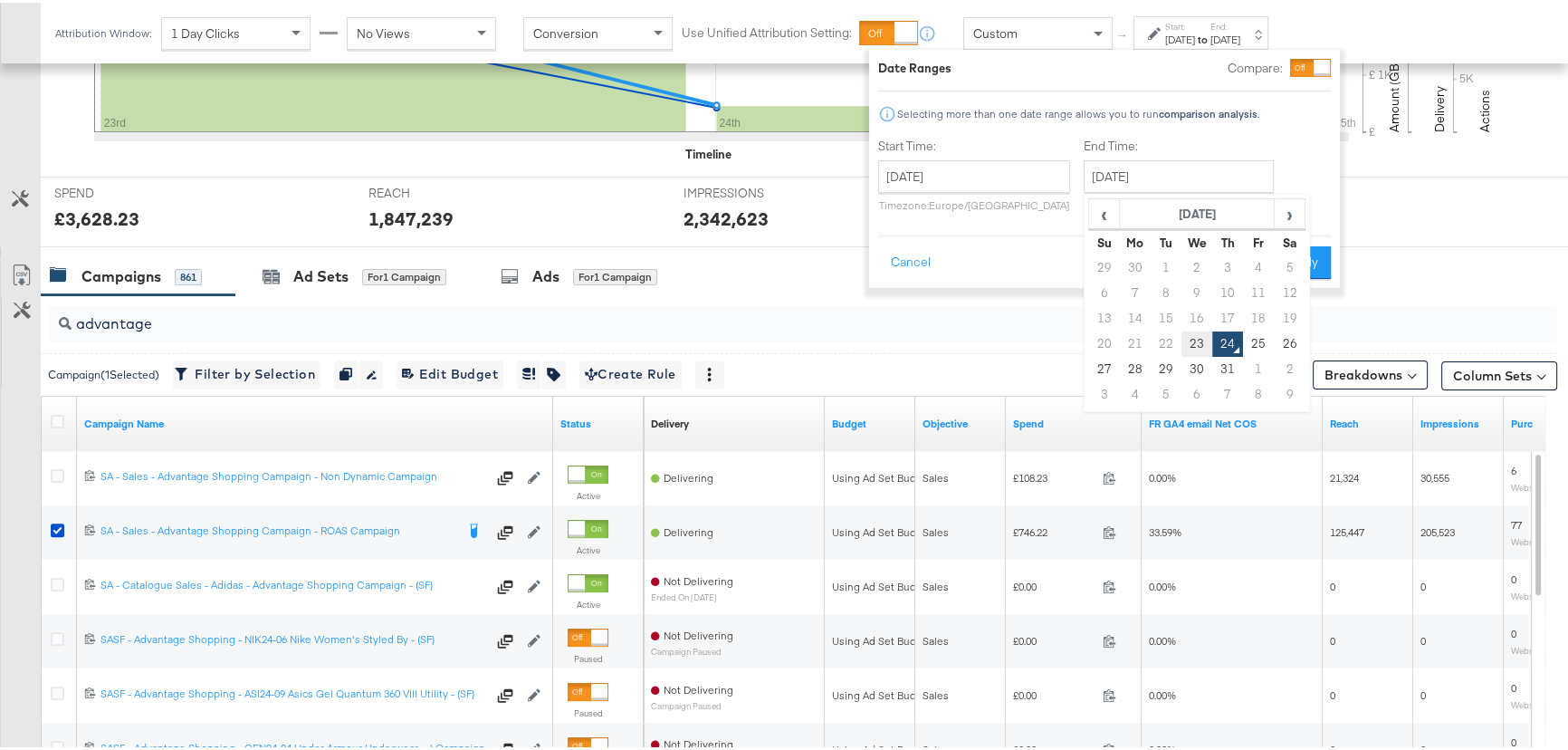 click on "23" at bounding box center [1197, 341] 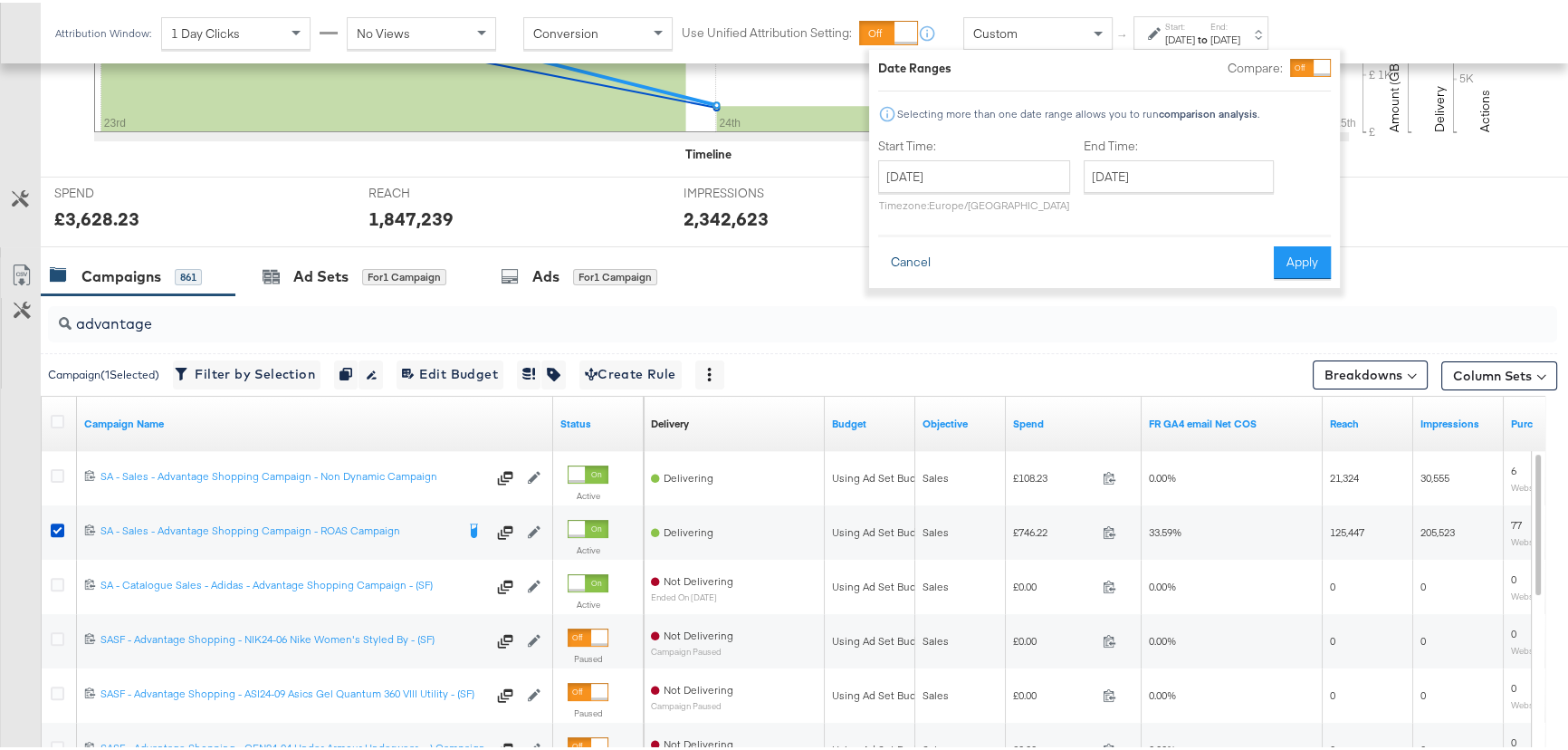 click on "Cancel" at bounding box center (911, 260) 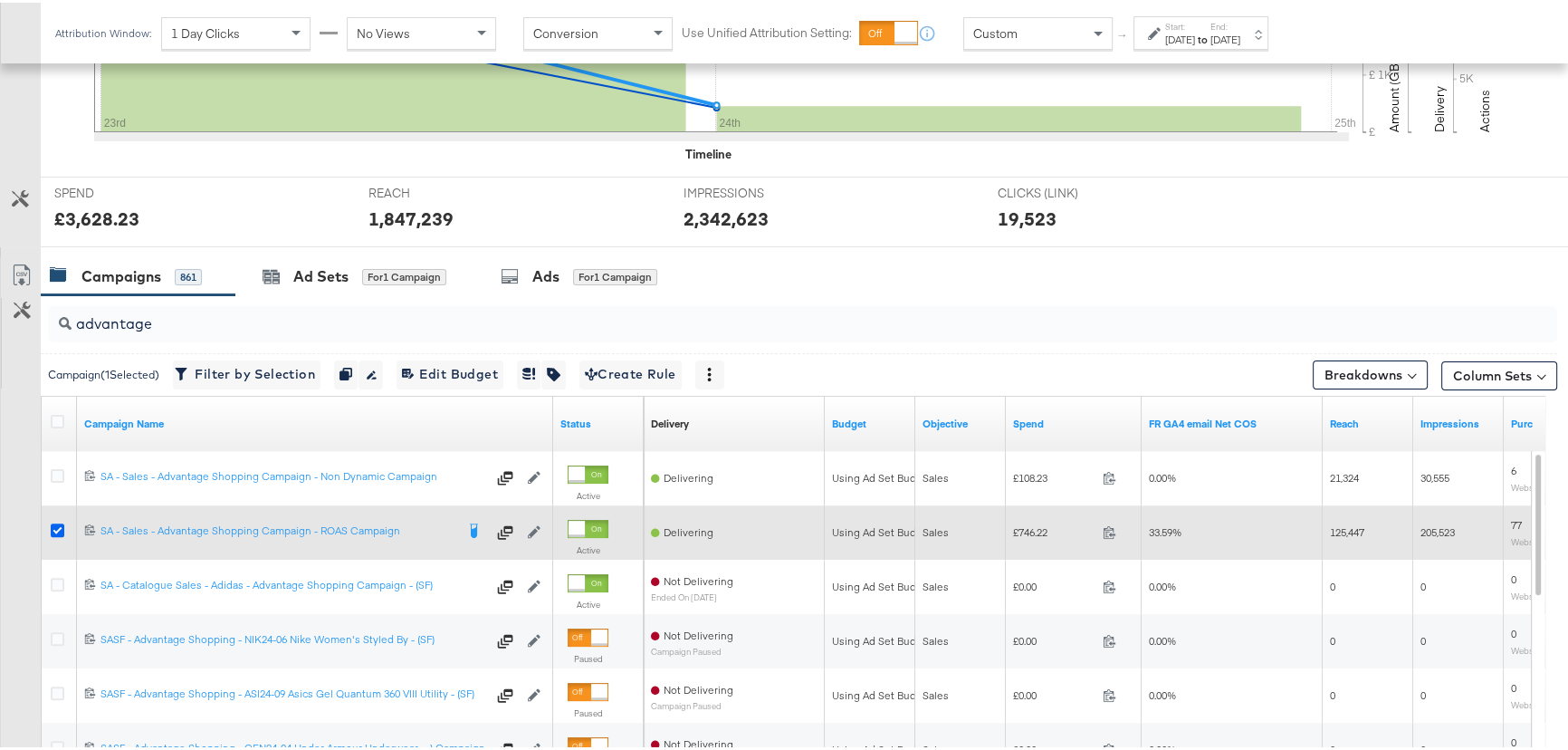 click at bounding box center [57, 527] 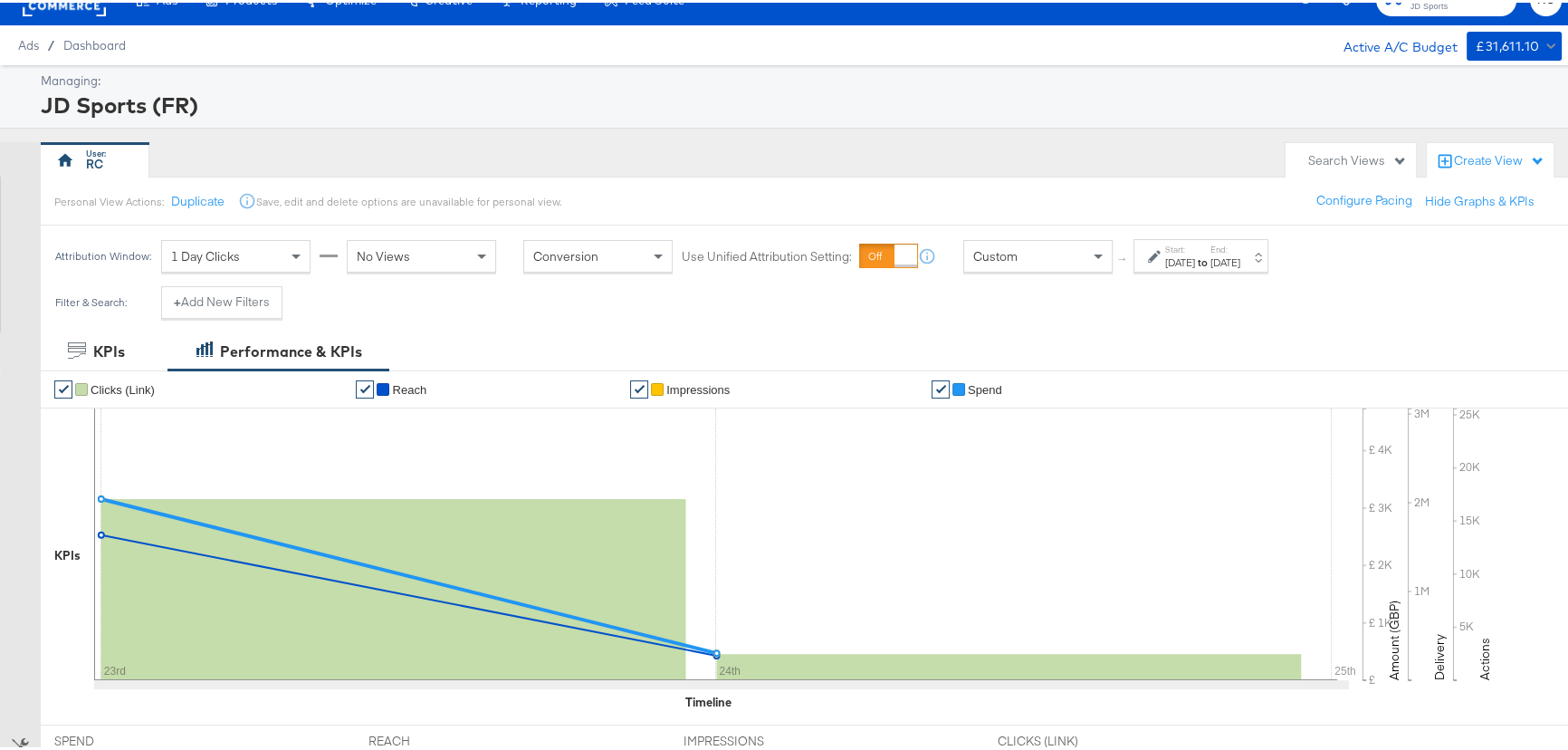 scroll, scrollTop: 0, scrollLeft: 0, axis: both 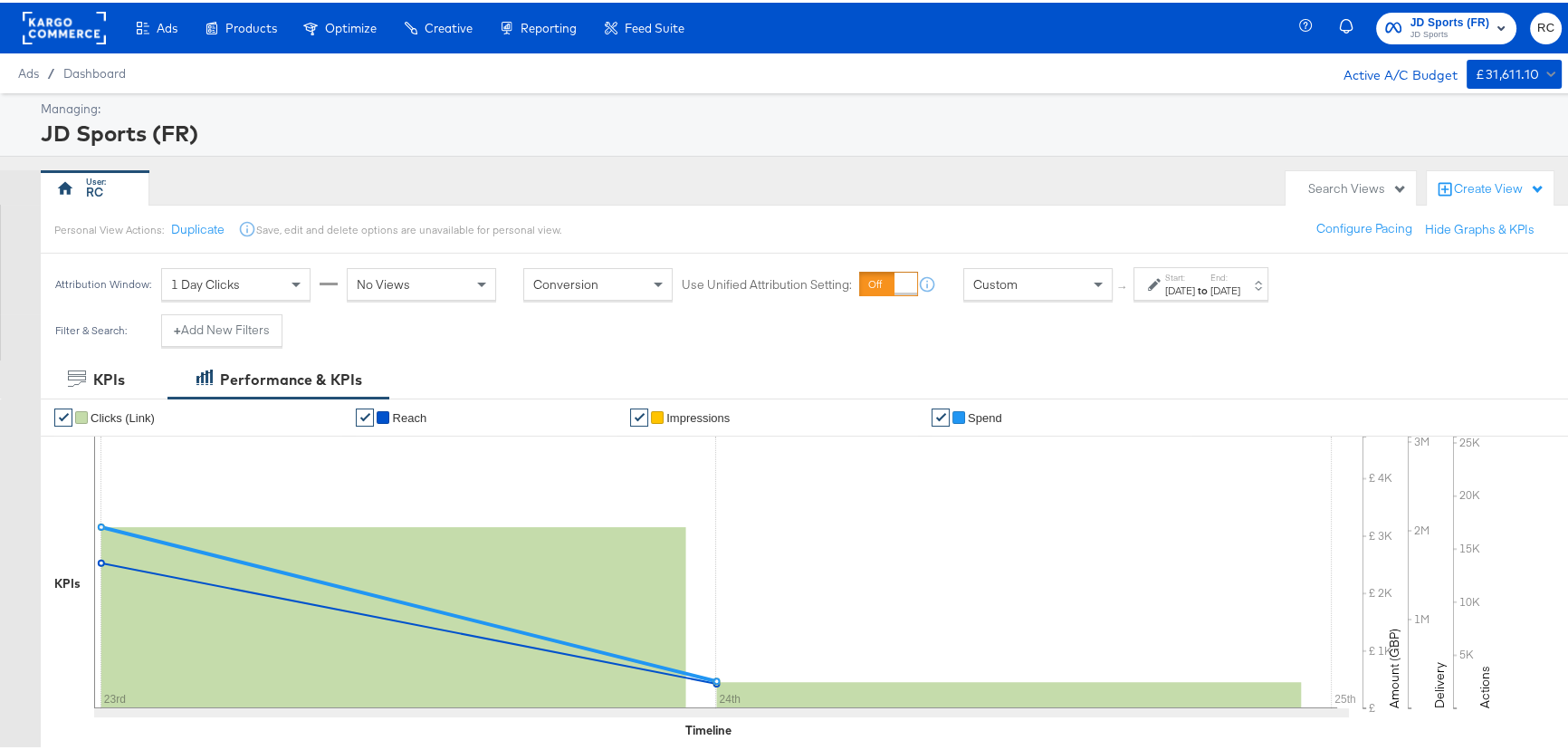 click on "[DATE]" at bounding box center [1180, 288] 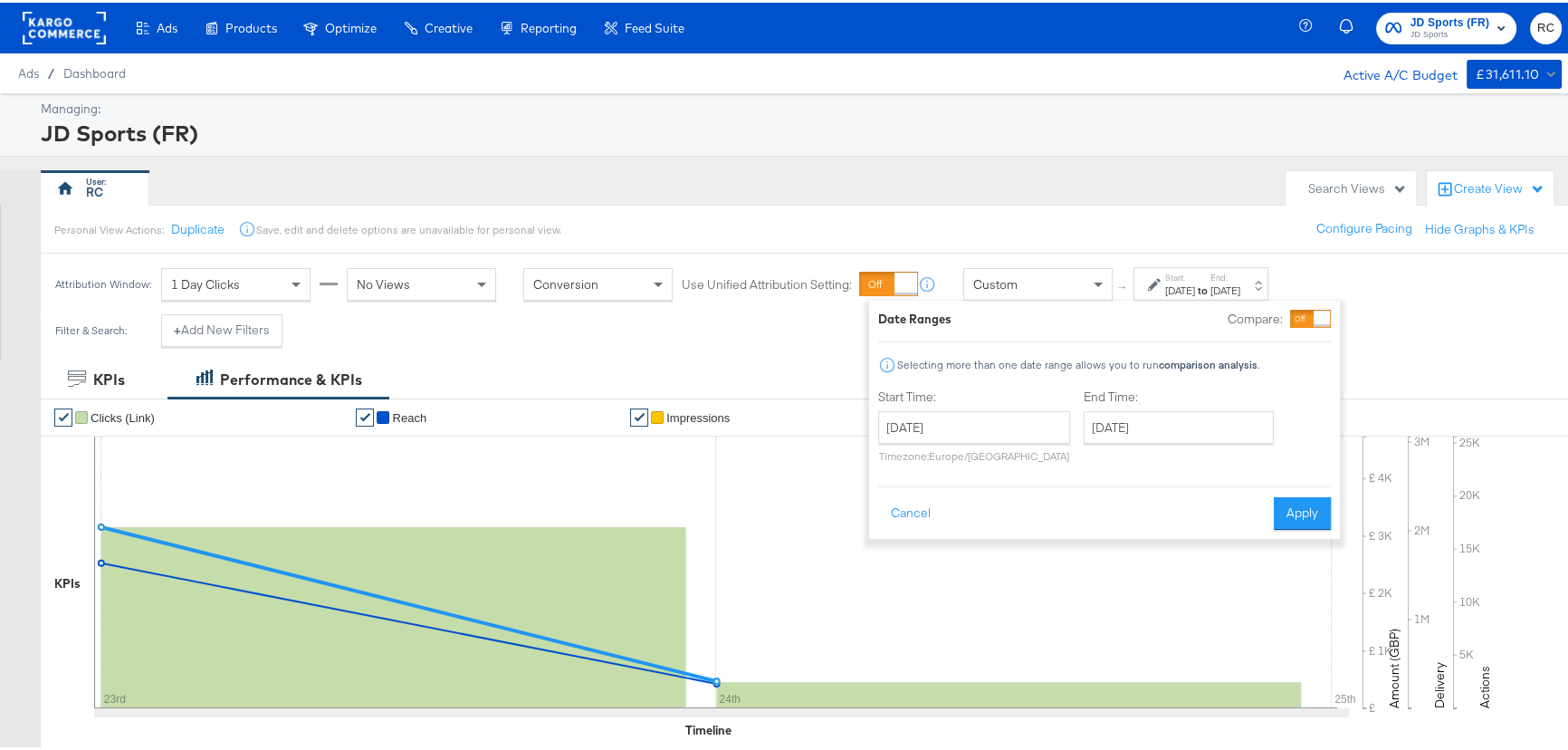 click on "[DATE]" at bounding box center [1180, 288] 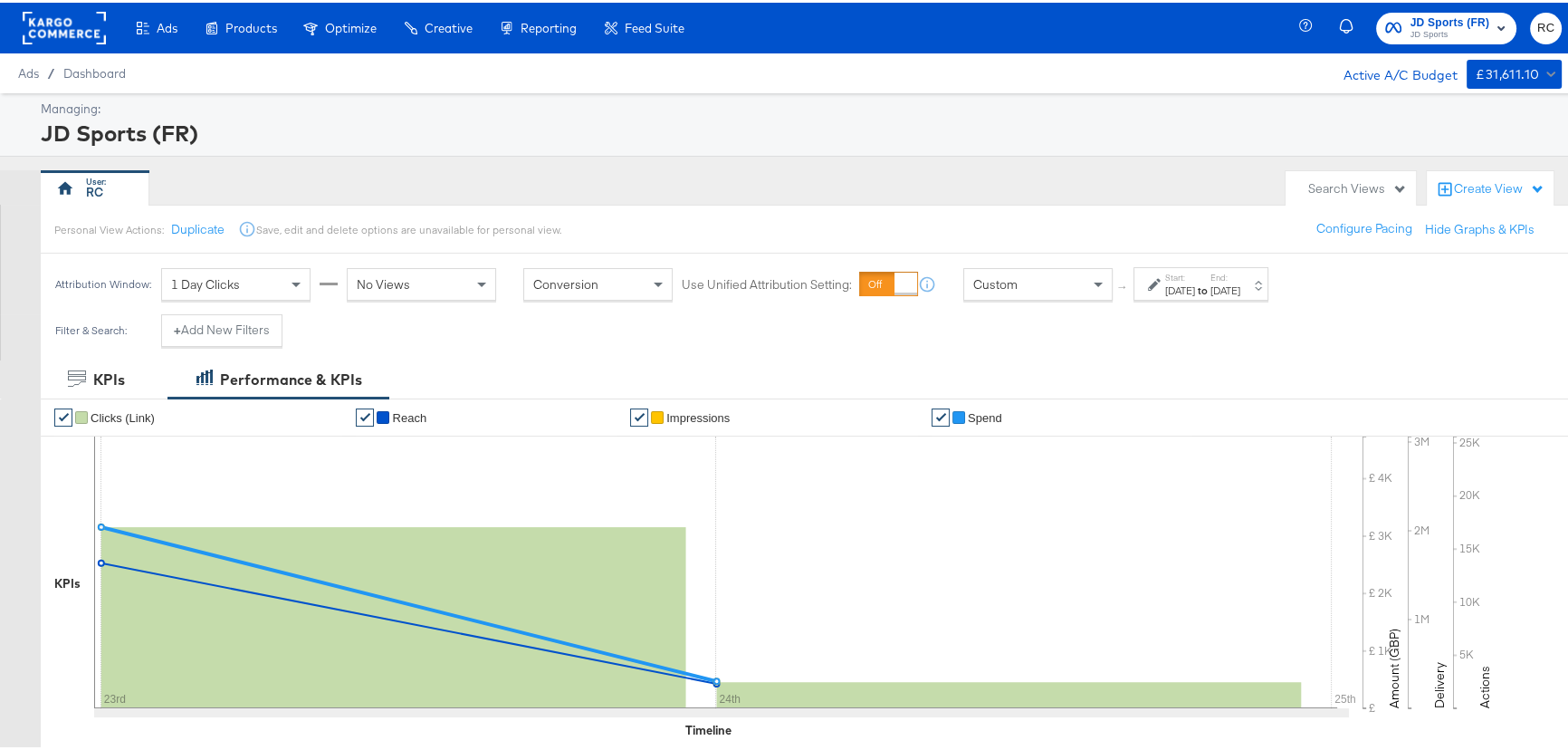 click on "JD Sports (FR)" at bounding box center [798, 130] 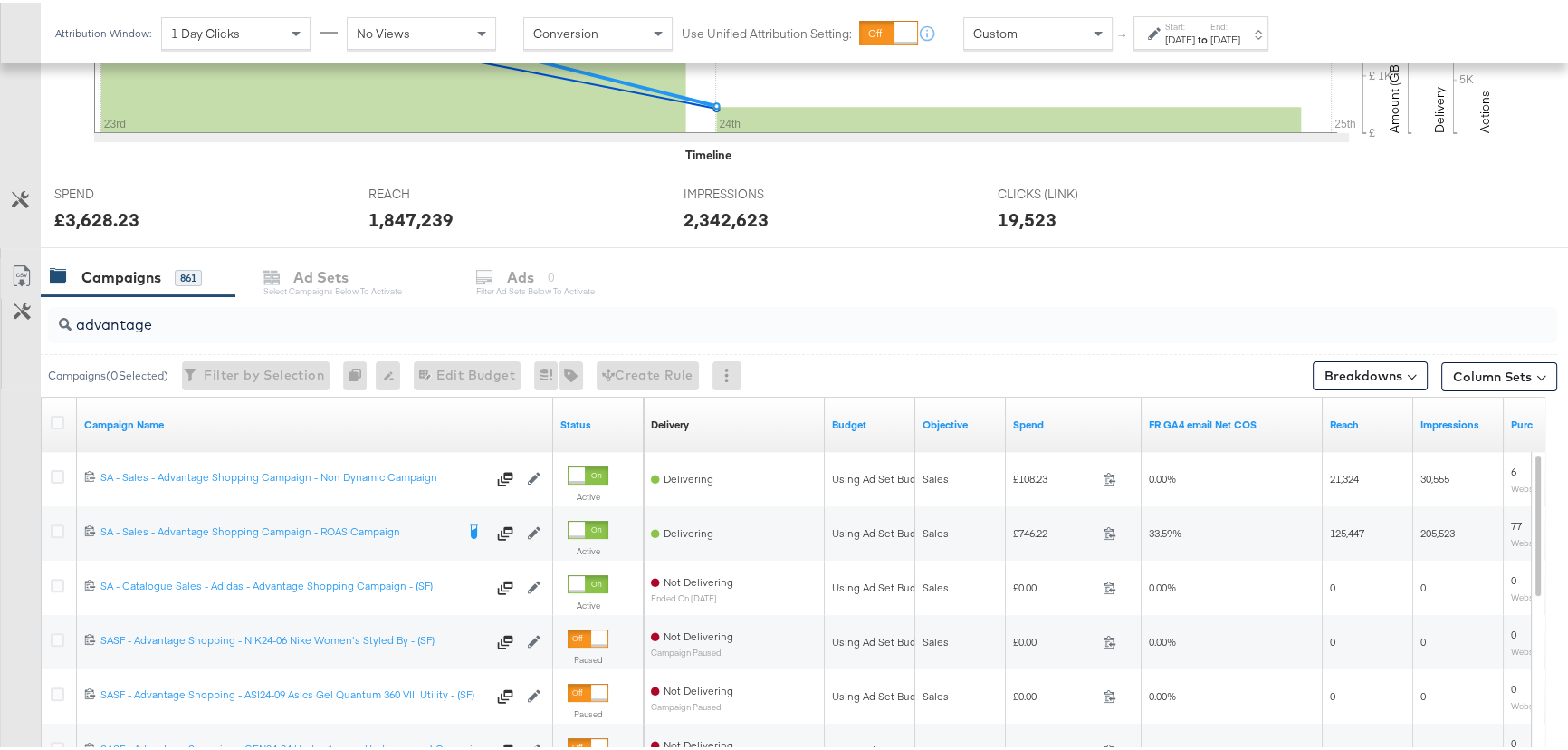 scroll, scrollTop: 576, scrollLeft: 0, axis: vertical 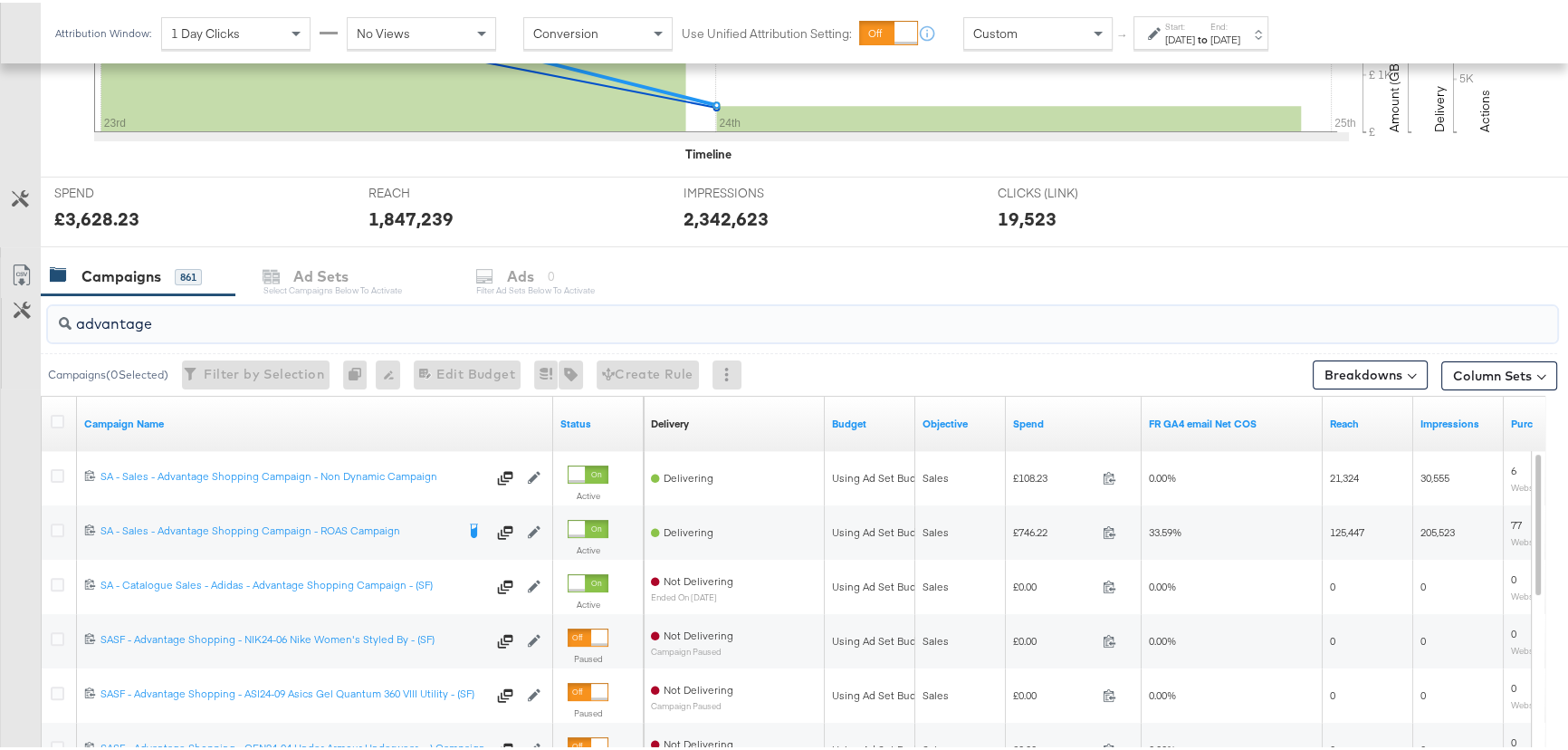 drag, startPoint x: 197, startPoint y: 319, endPoint x: 0, endPoint y: 327, distance: 197.1624 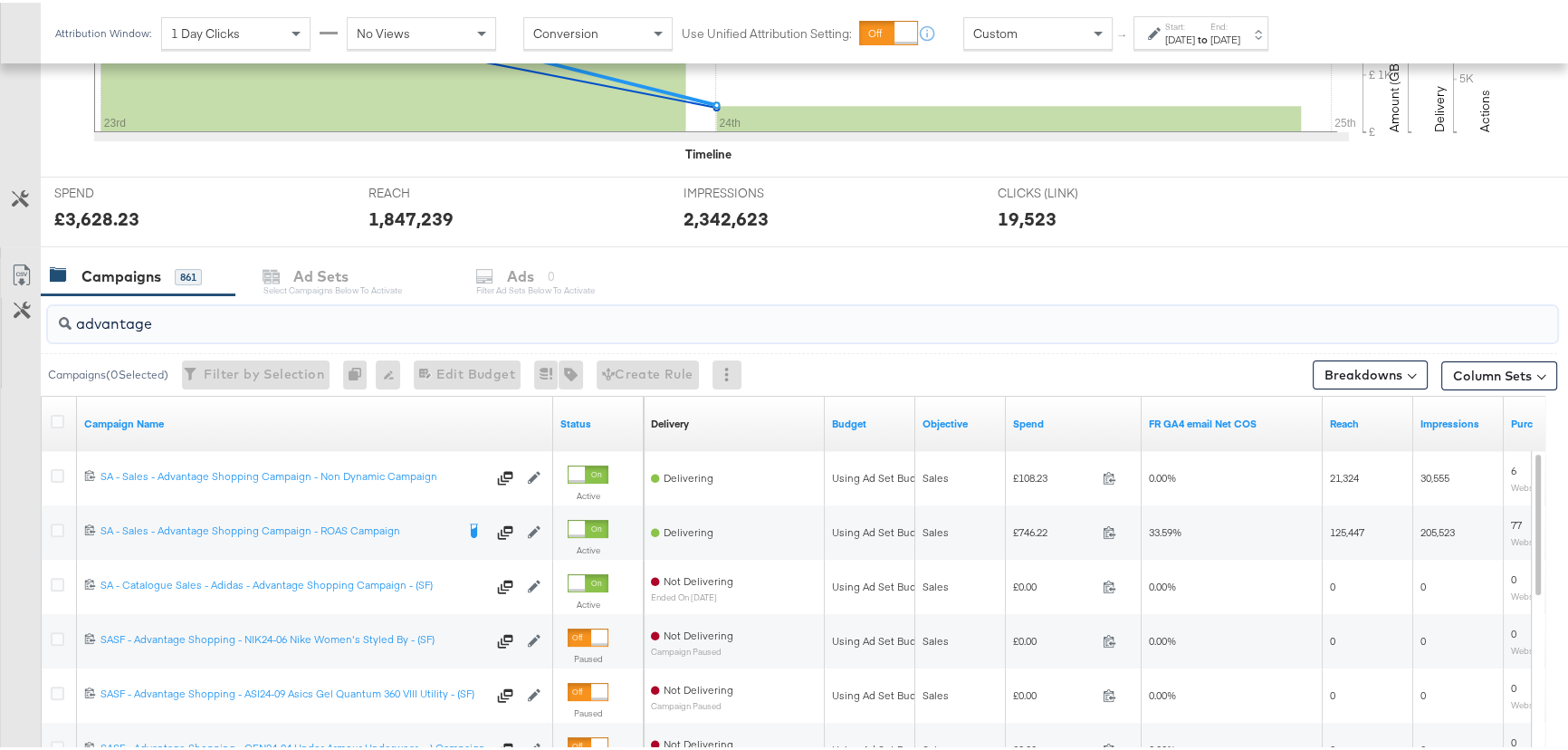 click on "advantage Campaigns  ( 0  Selected) Filter by Selection Filter  0 campaigns 0 Rename  0 campaigns   Edit  0  Campaign  Budgets Edit Budget Edit Spending Limit For  0 campaigns Tags for  0 campaigns   Create Rule Breakdowns Column Sets Customize KPIs Export as CSV Campaign Name Status Delivery Sorting Unavailable Budget Objective Spend FR GA4 email Net COS Reach Impressions Purchases (Website Events) 6692390529042 SA - Sales - Advantage Shopping Campaign - Non Dynamic Campaign SA - Sales - Advantage Shopping Campaign - Non Dynamic Campaign Edit Campaign   Active   Delivering   Using Ad Set Budget   Sales   £108.23   108.23 0.00%   21,324   30,555   6 Website Purchases   6540622958242 SA - Sales - Advantage Shopping Campaign - ROAS Campaign SA - Sales - Advantage Shopping Campaign - ROAS Campaign Edit Campaign   Active   Delivering   Using Ad Set Budget   Sales   £746.22   746.22 33.59%   125,447   205,523   77 Website Purchases   6305864110642 Edit Campaign   Active   Not Delivering   Using Ad Set Budget" at bounding box center (779, 614) 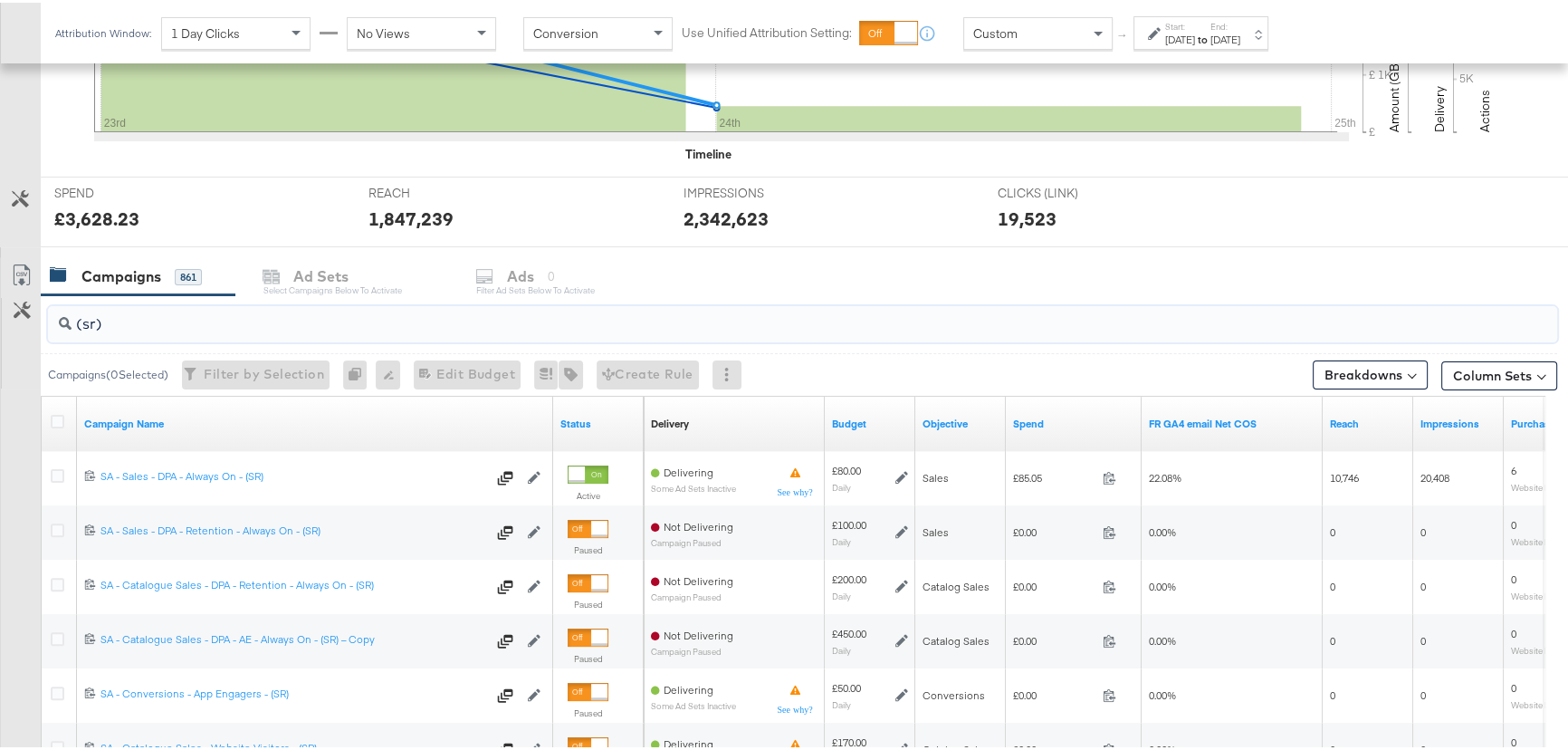 click on "[DATE]" at bounding box center [1225, 37] 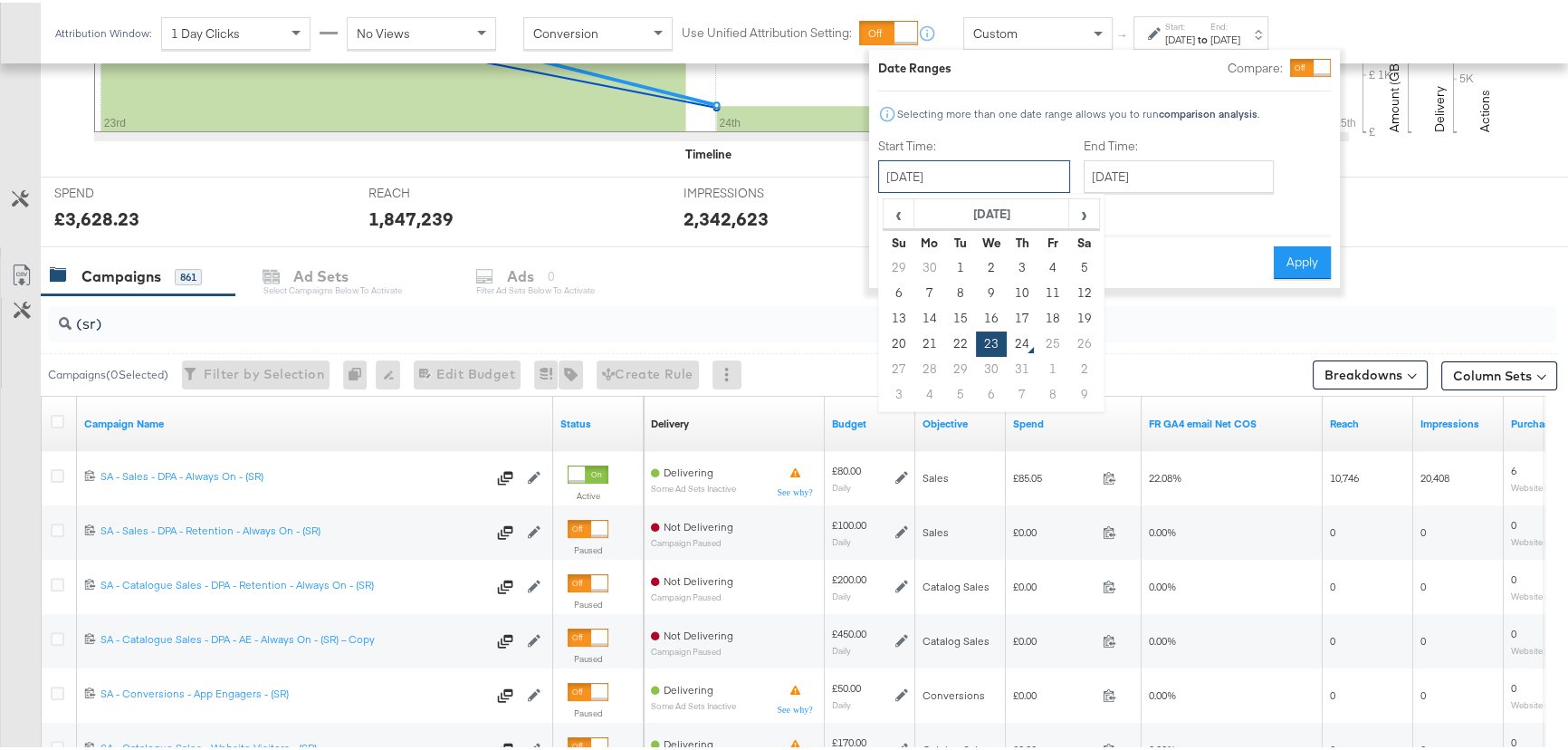 click on "[DATE]" at bounding box center (974, 174) 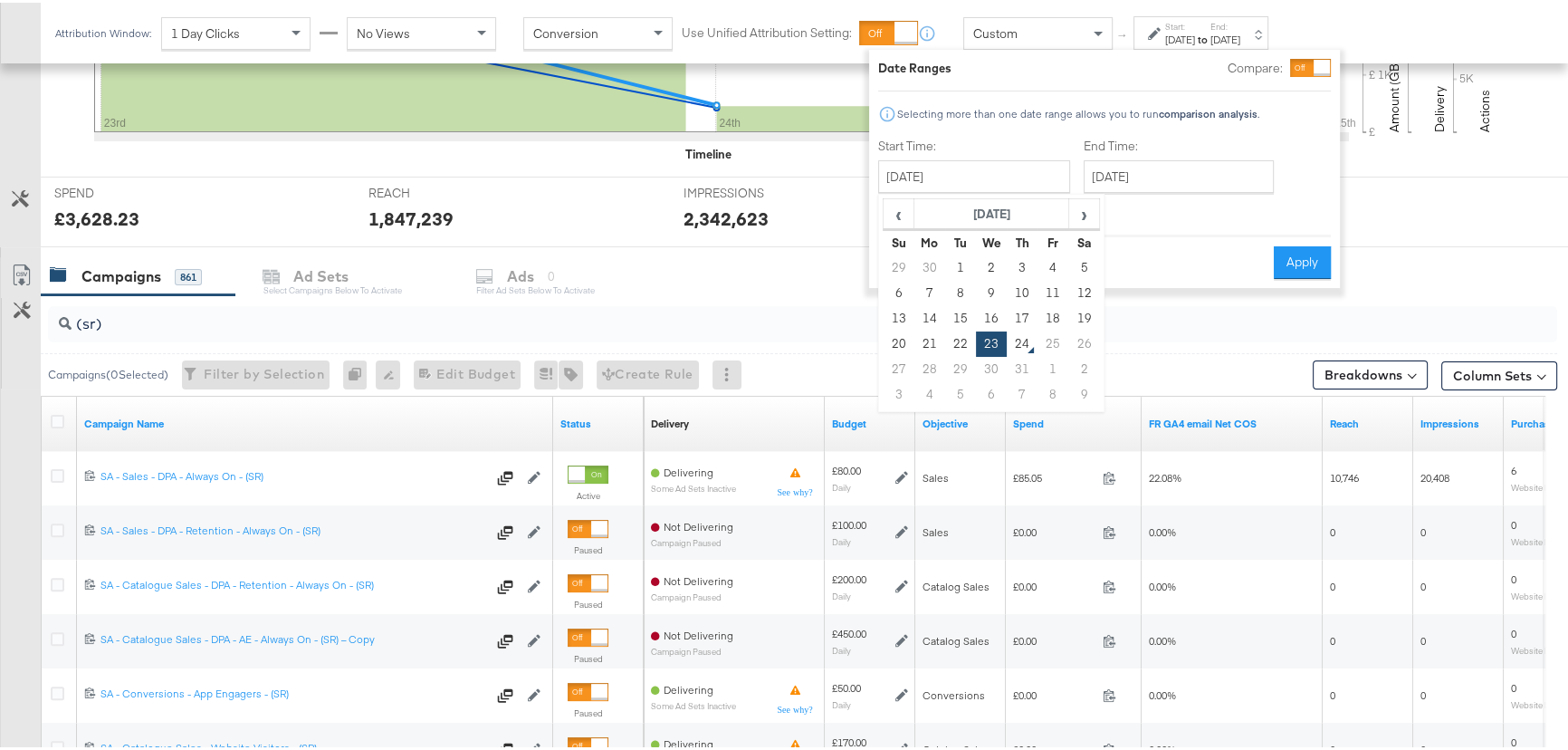 click on "SPEND SPEND £3,628.23 REACH REACH 1,847,239 IMPRESSIONS IMPRESSIONS 2,342,623 CLICKS (LINK) CLICKS (LINK) 19,523" at bounding box center (810, 209) 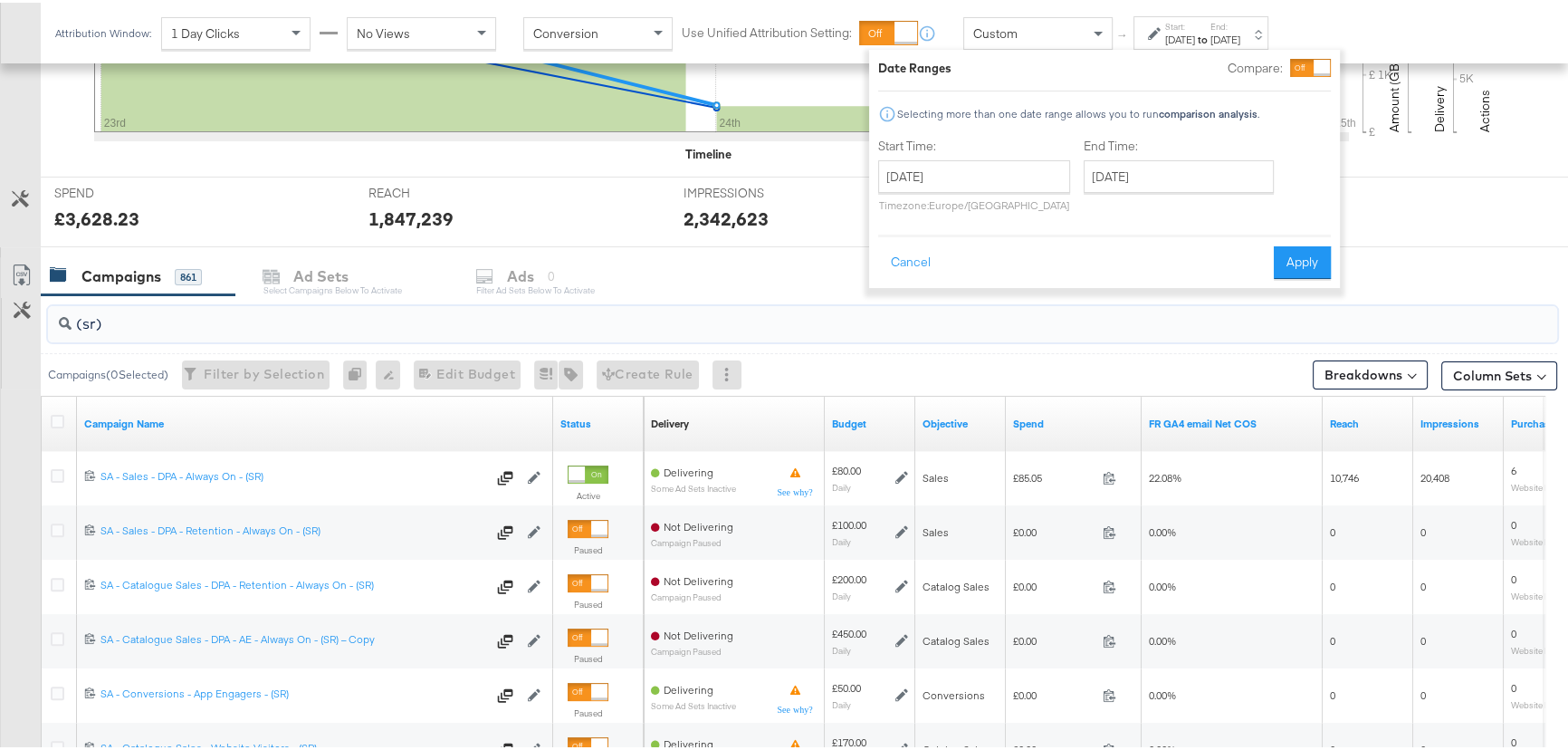 click on "(sr)" at bounding box center [746, 313] 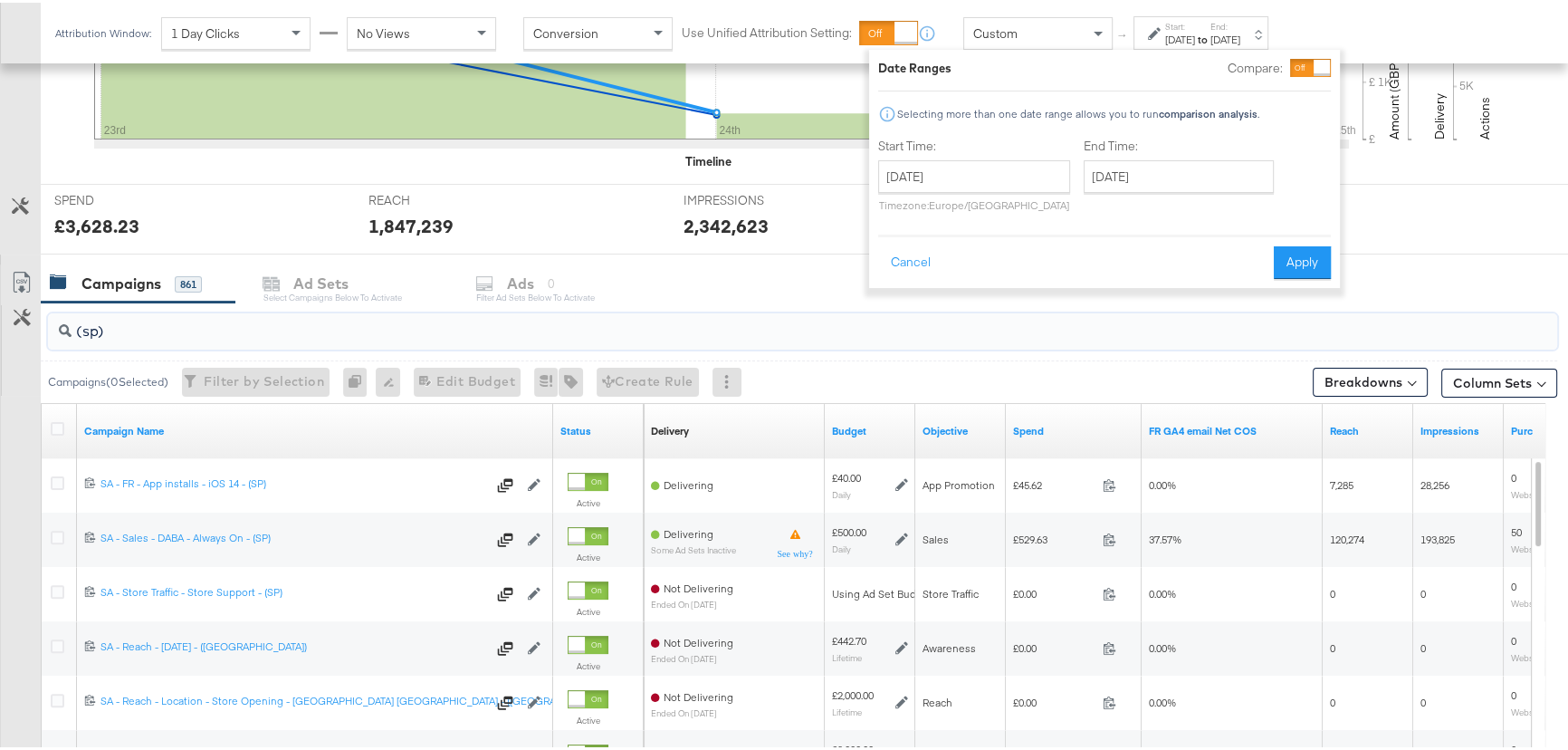scroll, scrollTop: 576, scrollLeft: 0, axis: vertical 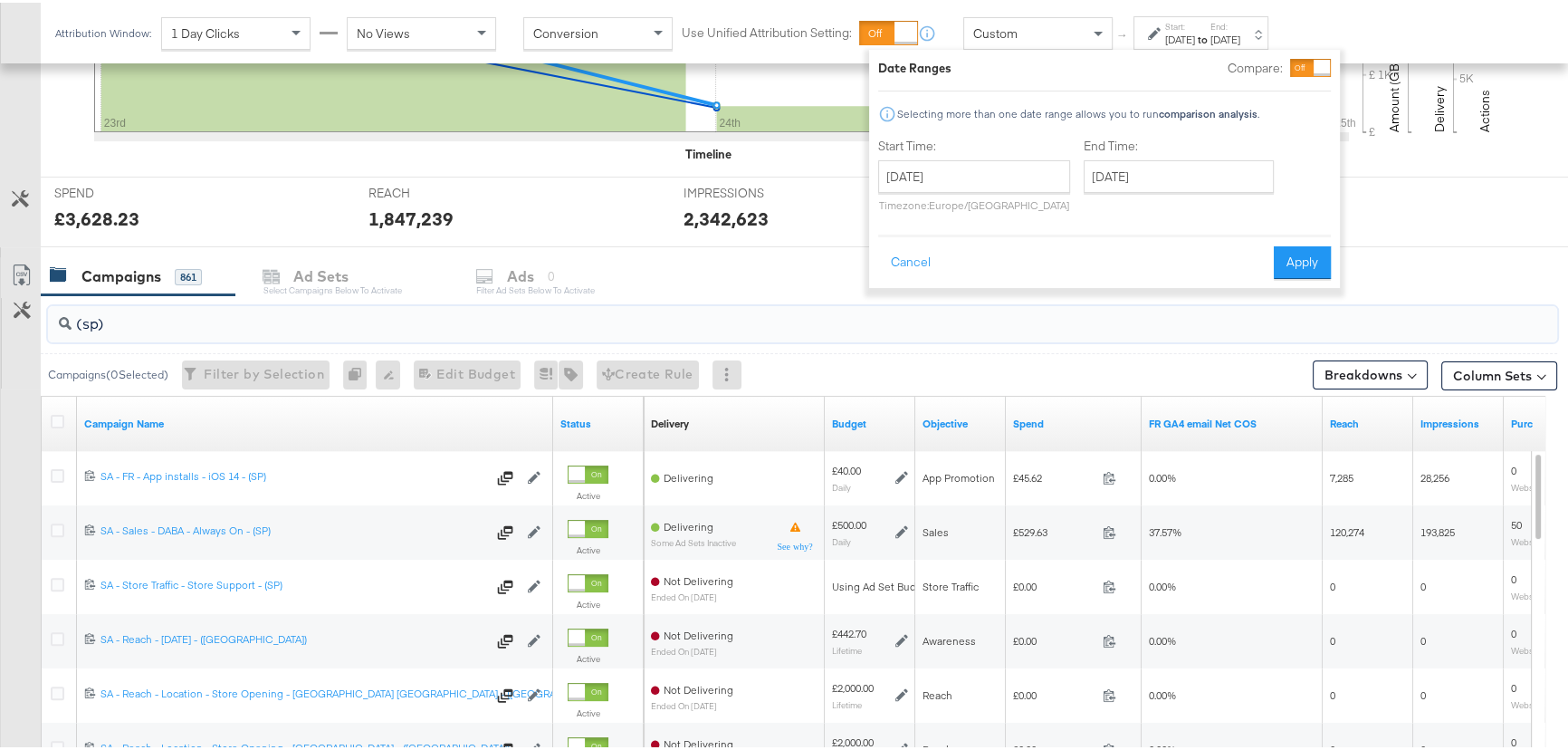 click on "(sp)" at bounding box center [746, 313] 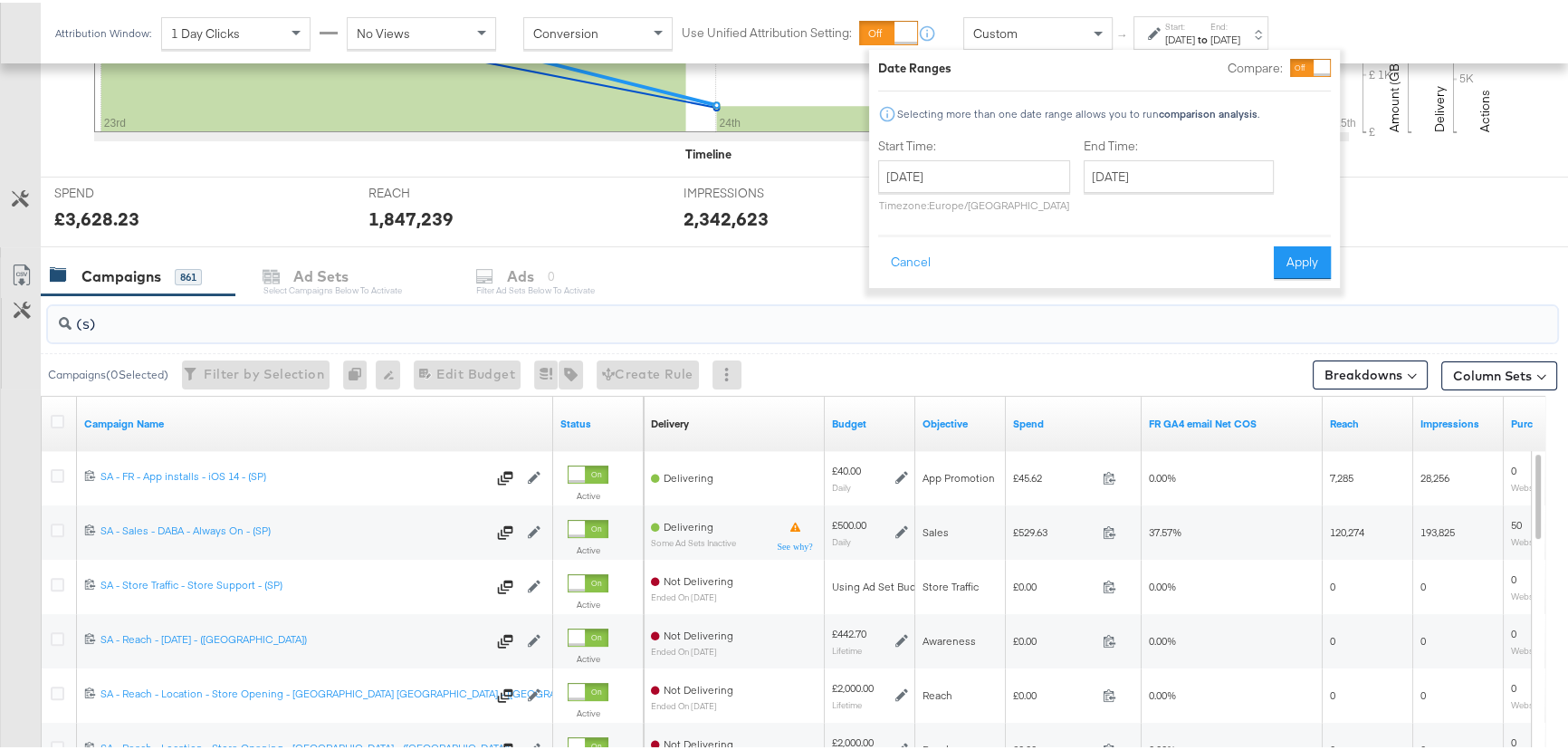 scroll, scrollTop: 569, scrollLeft: 0, axis: vertical 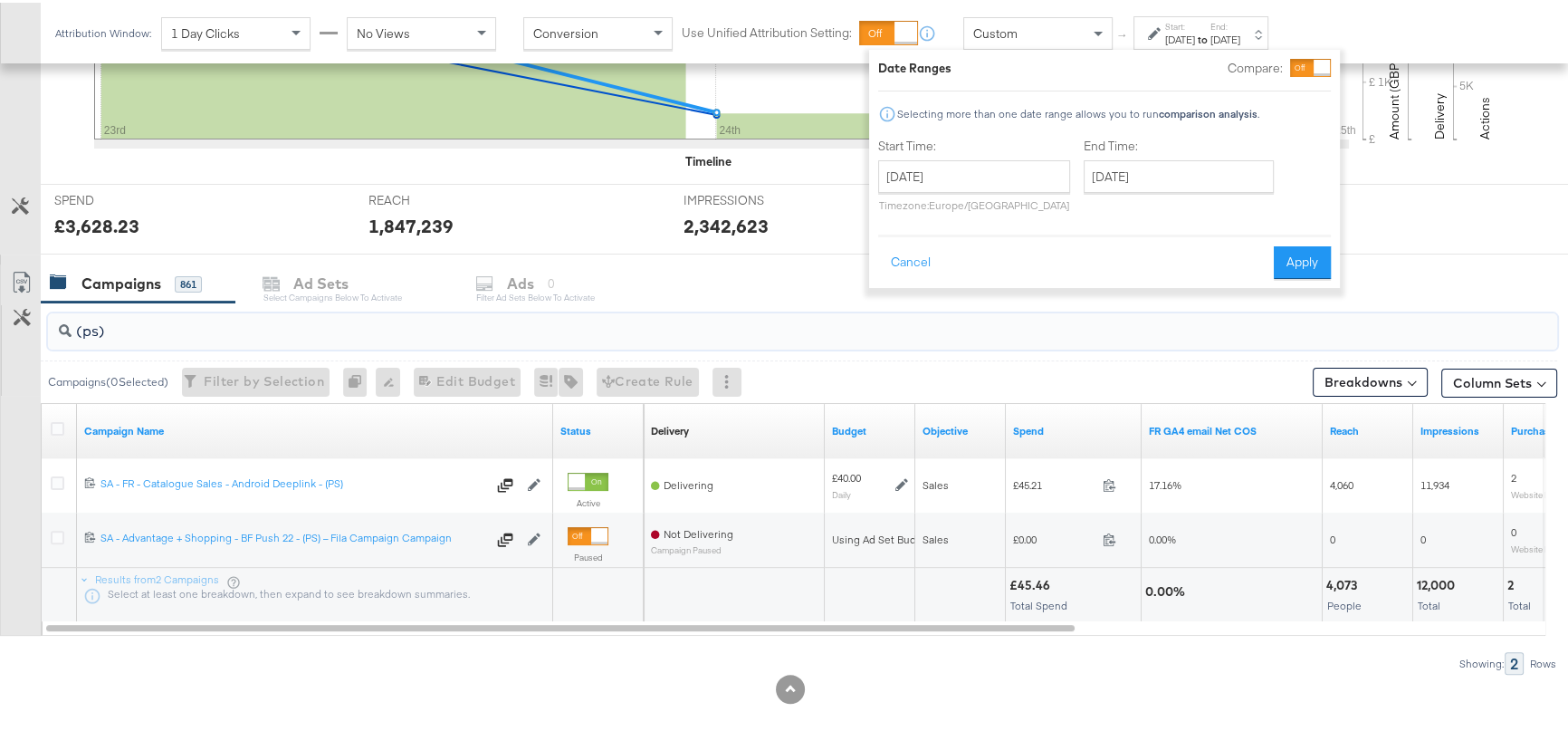 type on "(ps)" 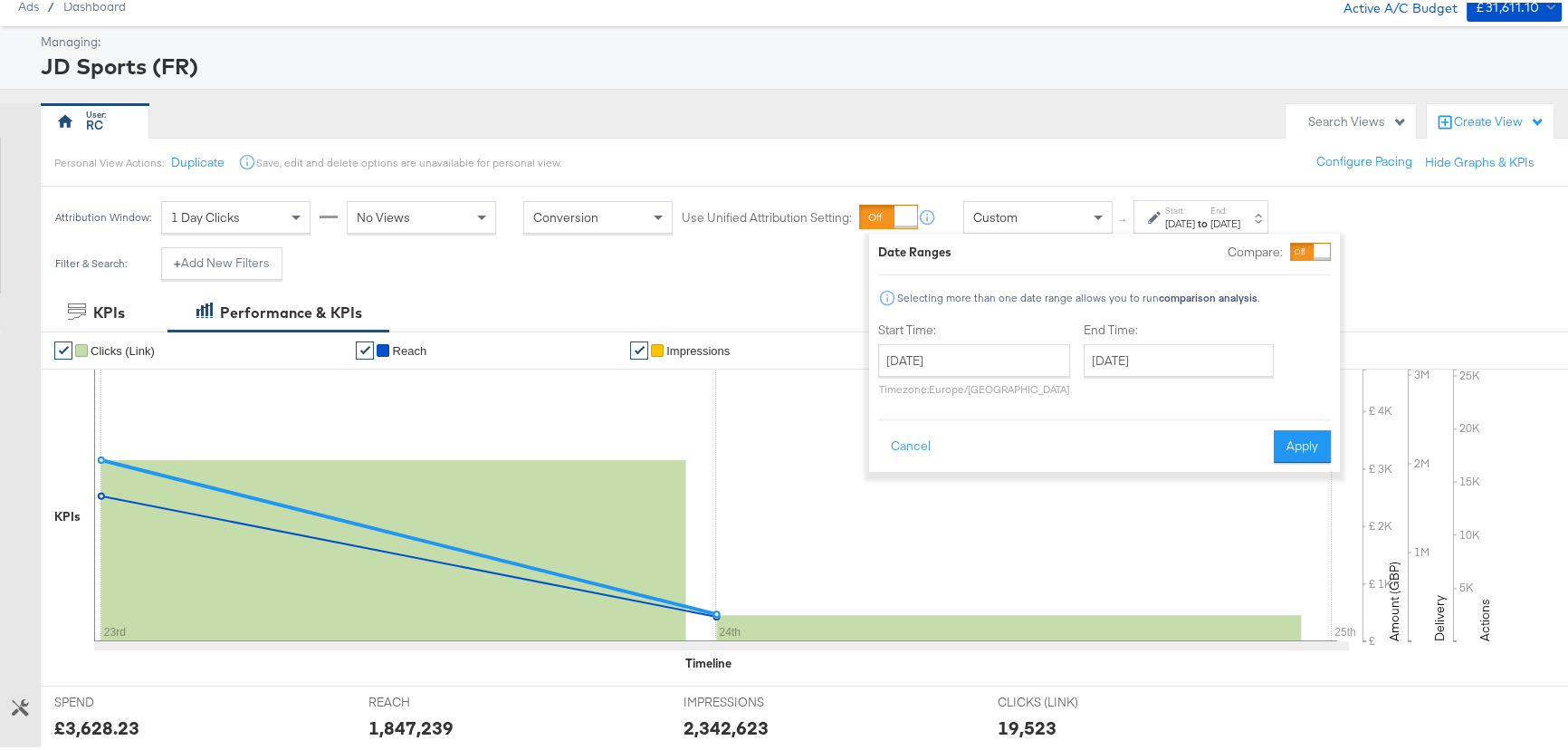 scroll, scrollTop: 0, scrollLeft: 0, axis: both 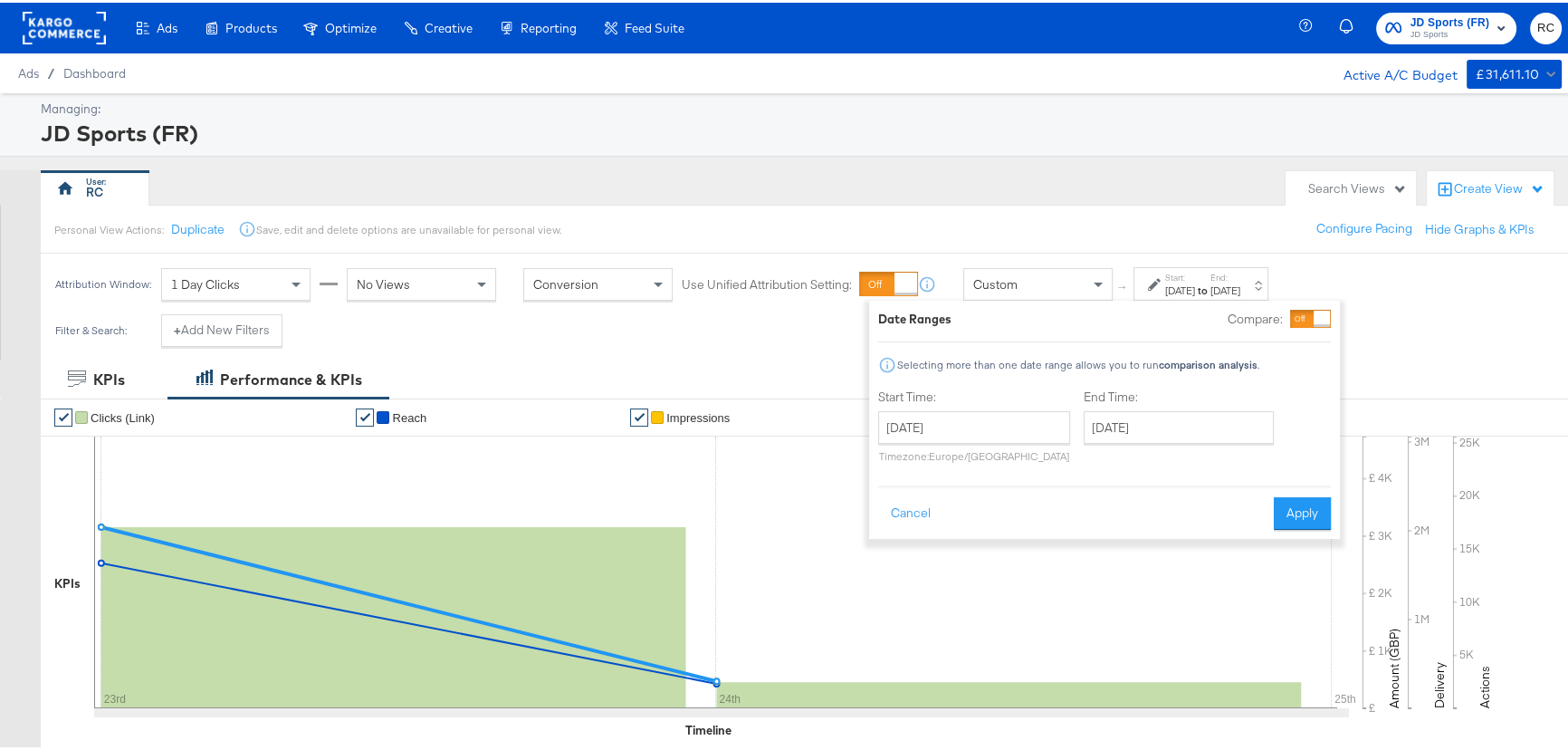click on "JD Sports" at bounding box center (1450, 33) 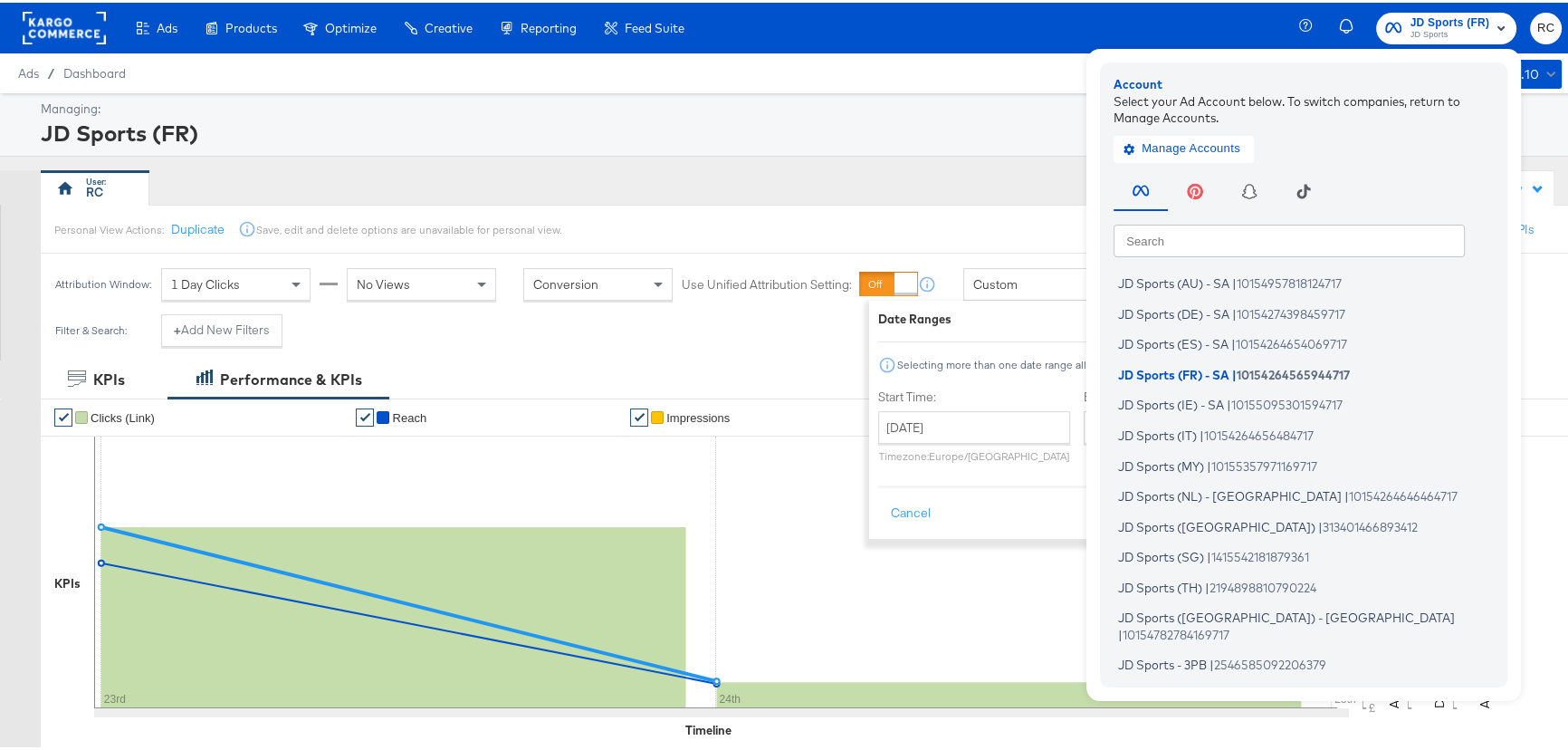 click at bounding box center [1289, 237] 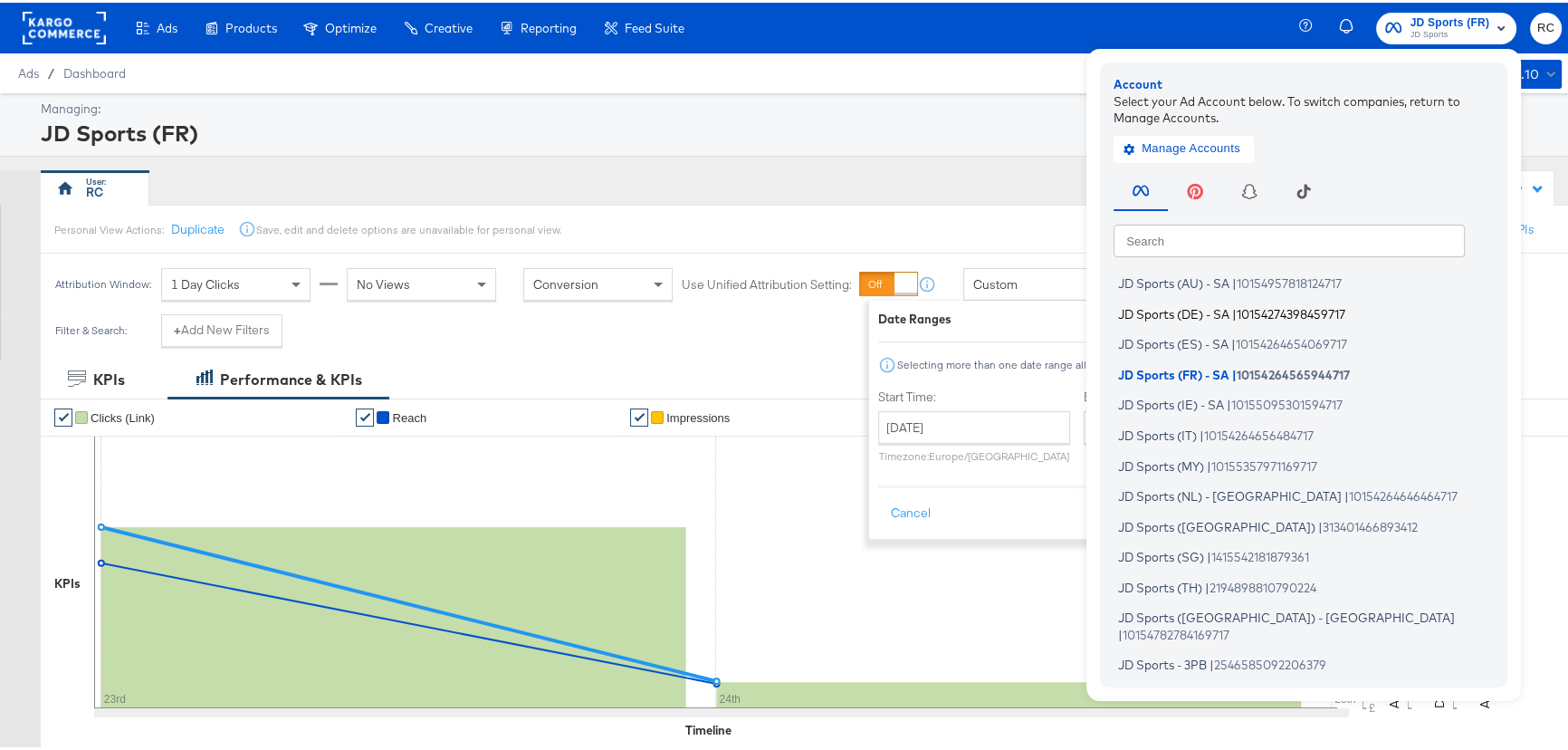 click on "JD Sports (DE) - SA" at bounding box center [1173, 311] 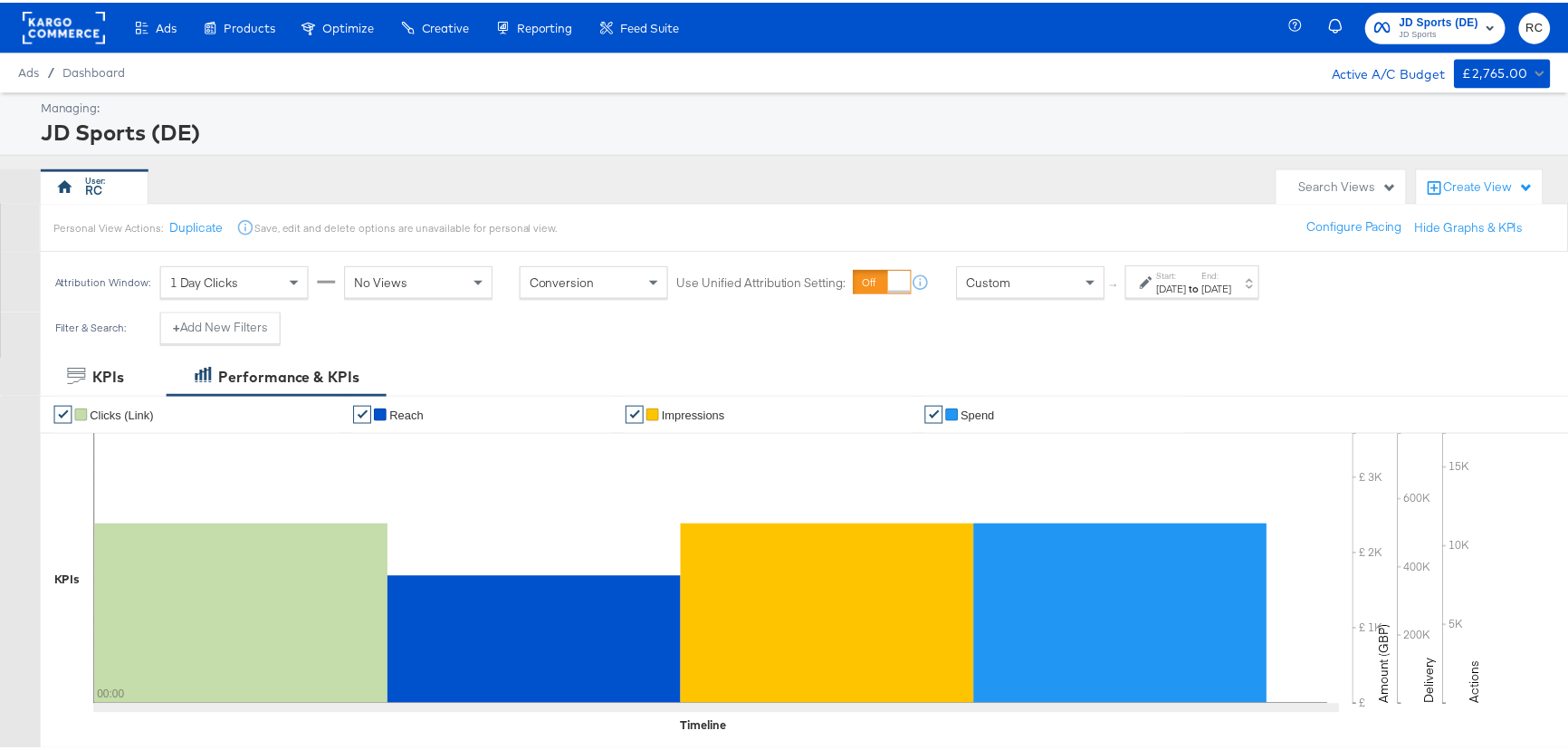scroll, scrollTop: 0, scrollLeft: 0, axis: both 